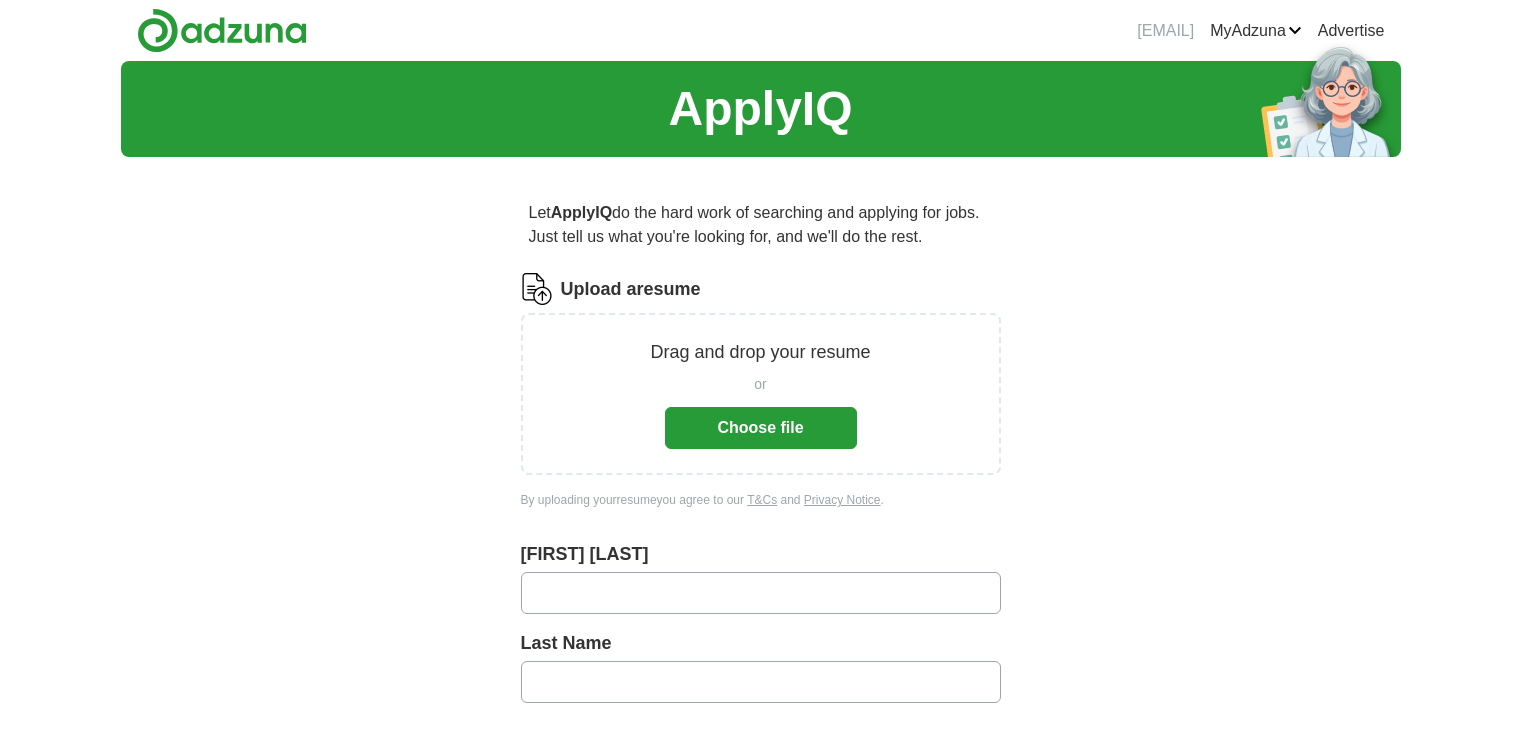 scroll, scrollTop: 0, scrollLeft: 0, axis: both 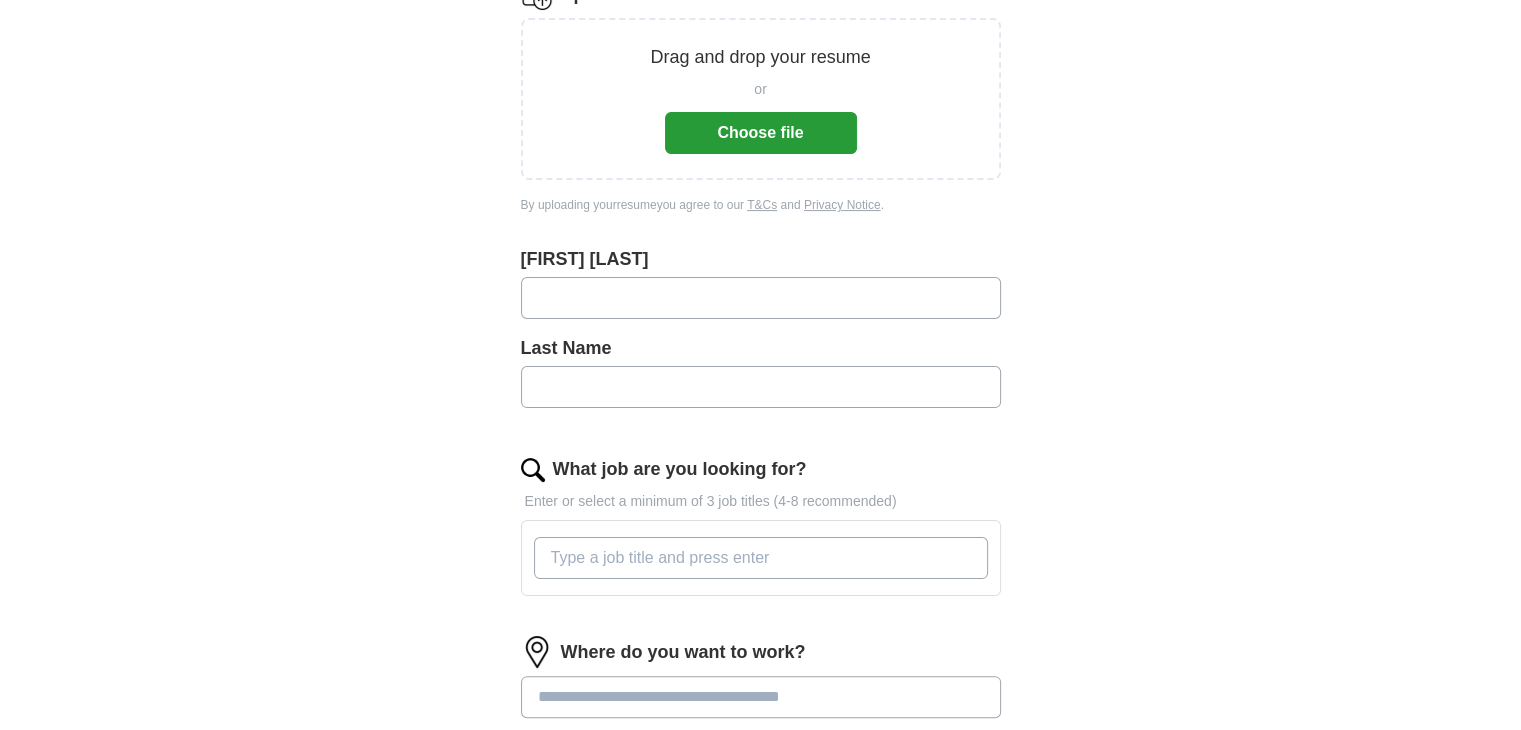 click on "Choose file" at bounding box center (761, 133) 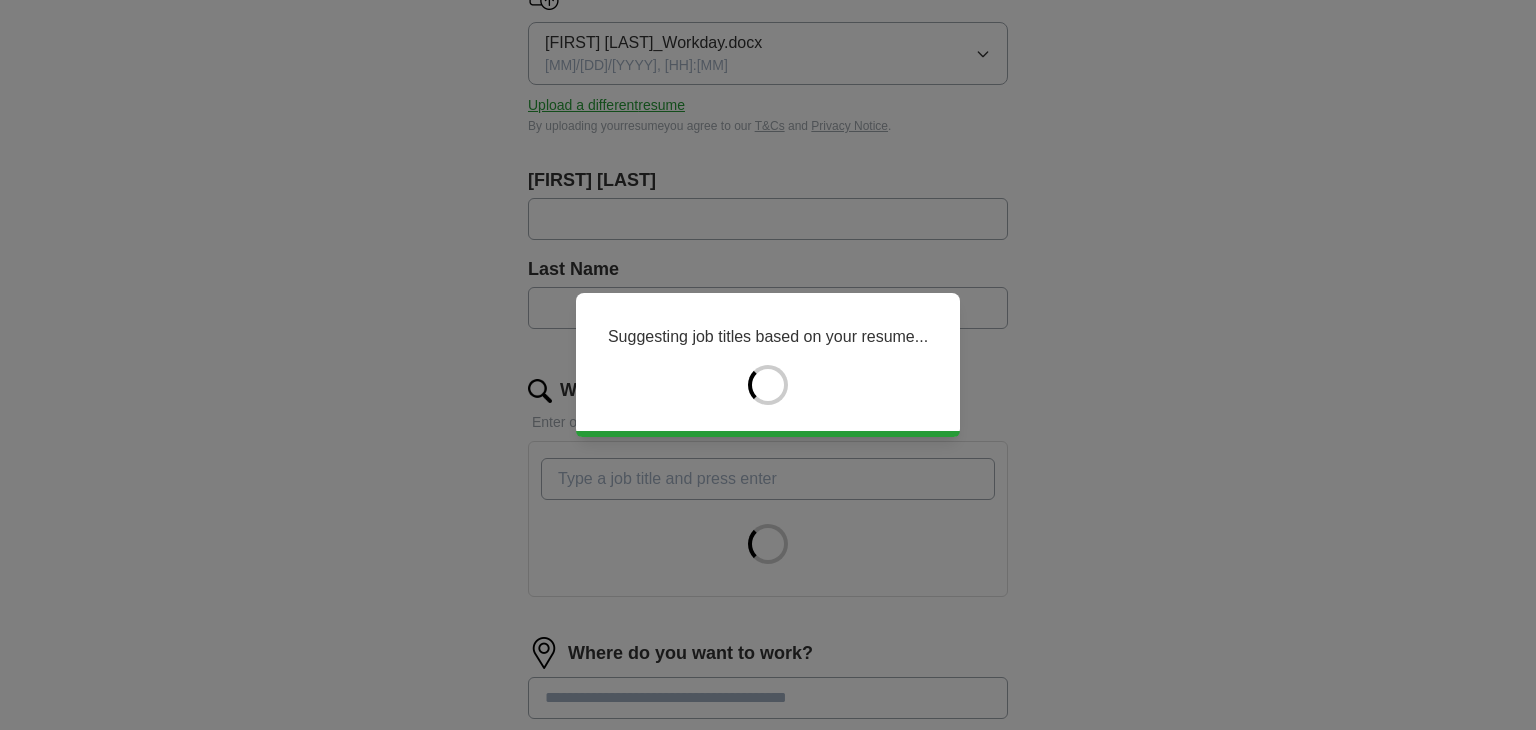 type on "*****" 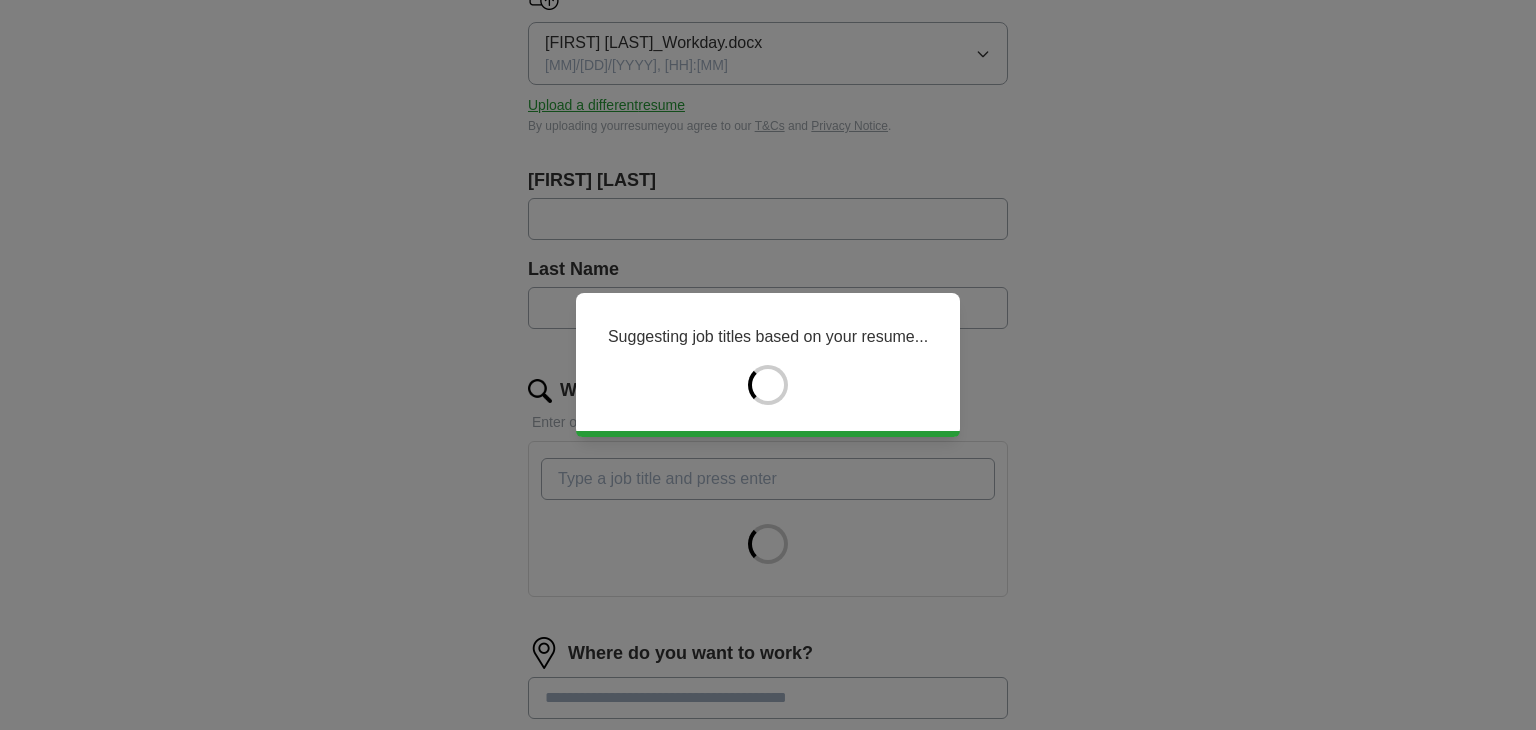 type on "**********" 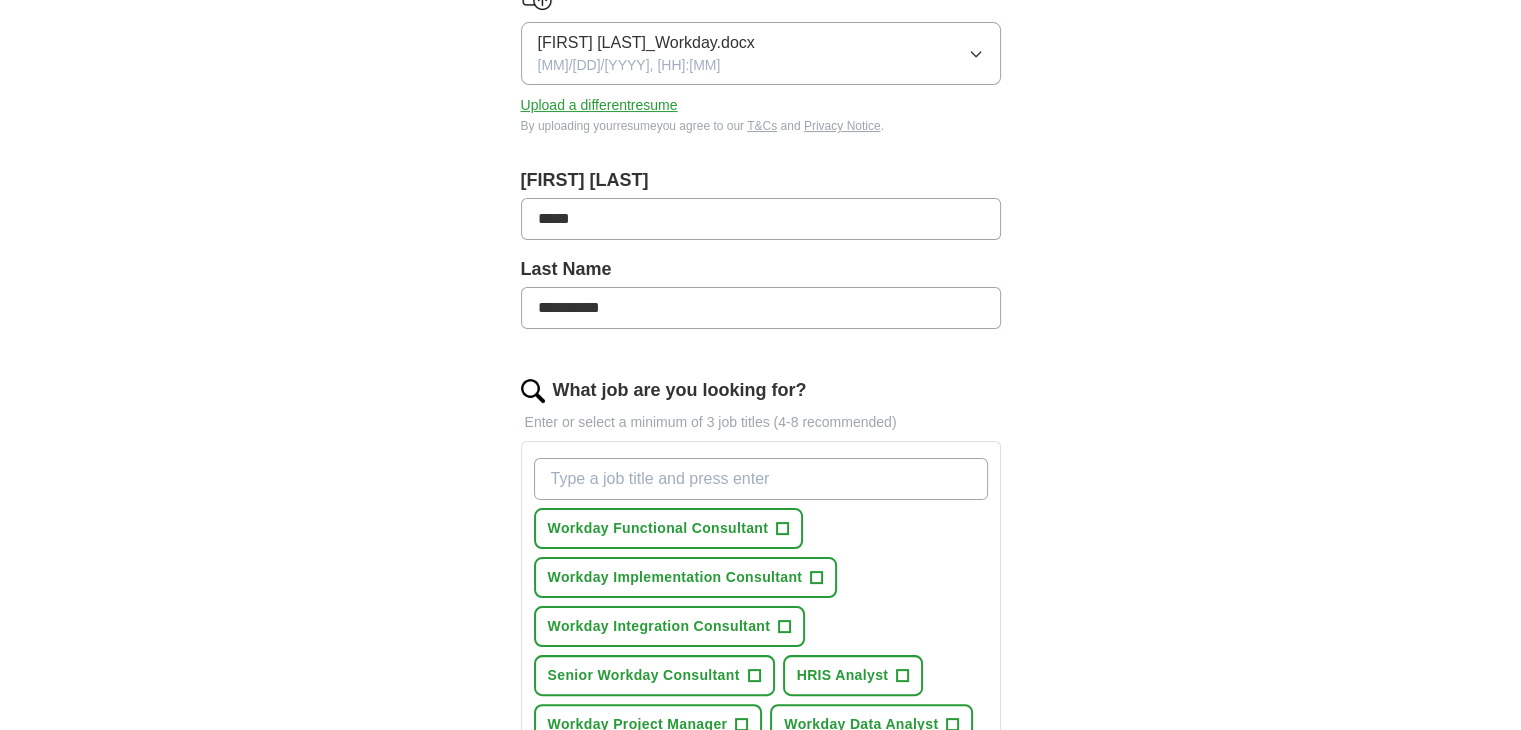 click on "*****" at bounding box center (761, 219) 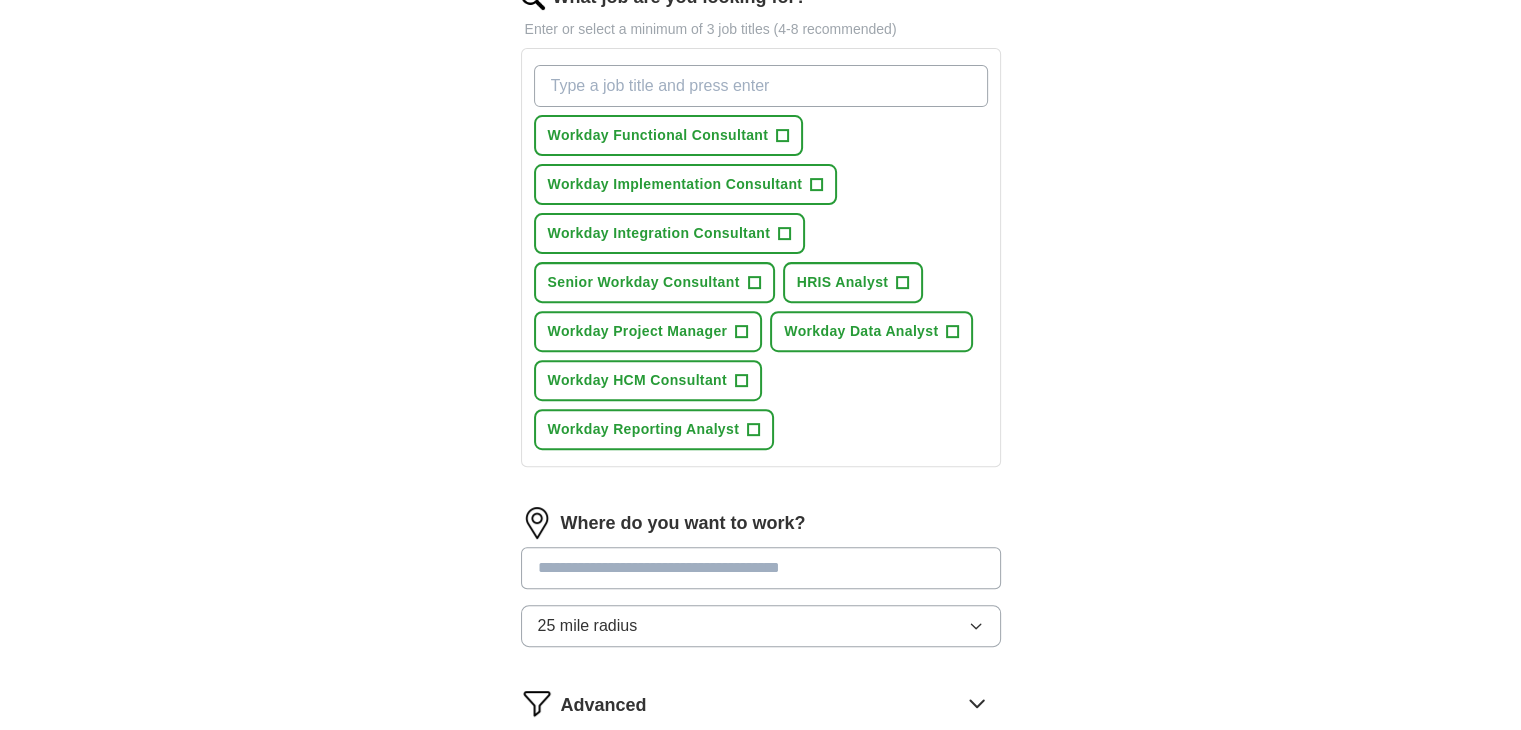scroll, scrollTop: 688, scrollLeft: 0, axis: vertical 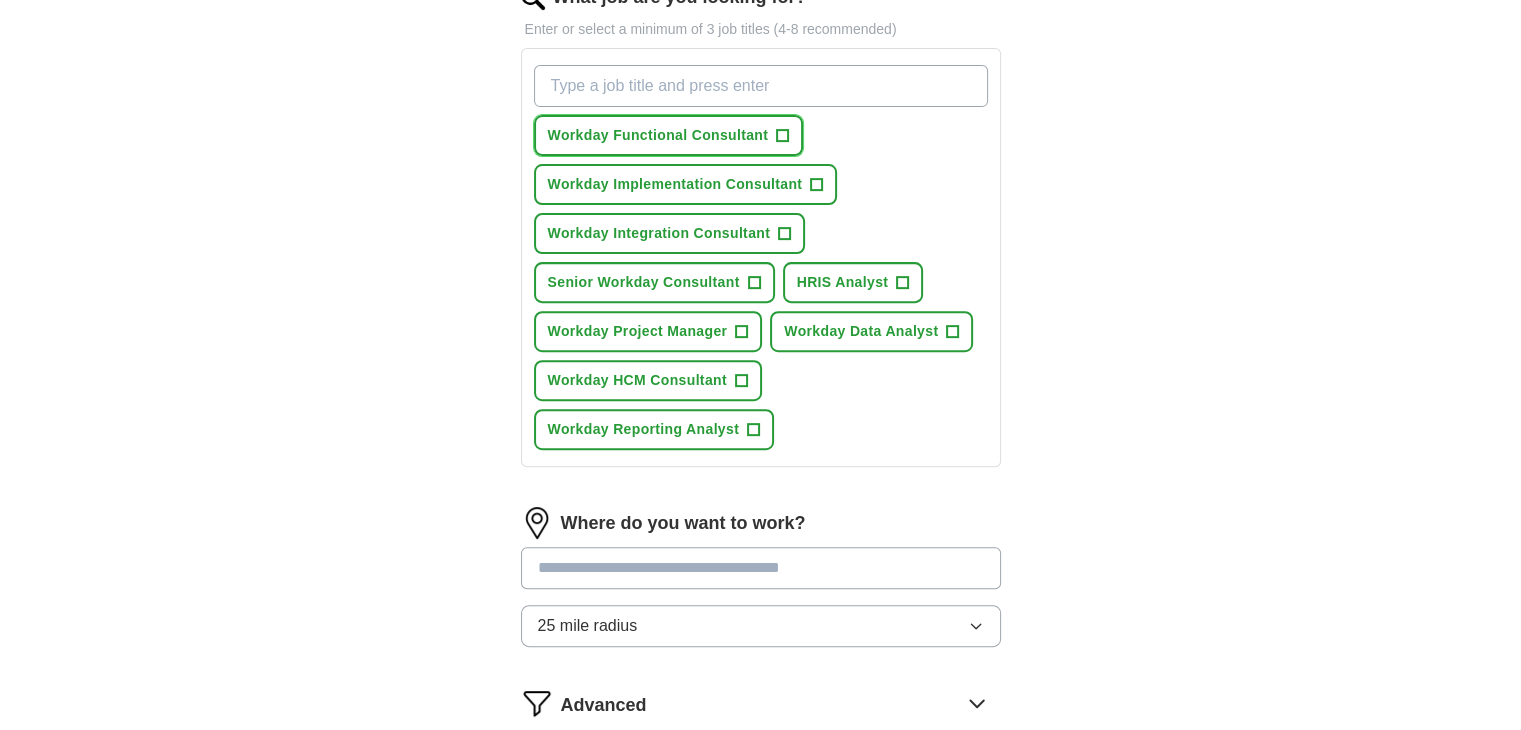 click on "Workday Functional Consultant" at bounding box center (658, 135) 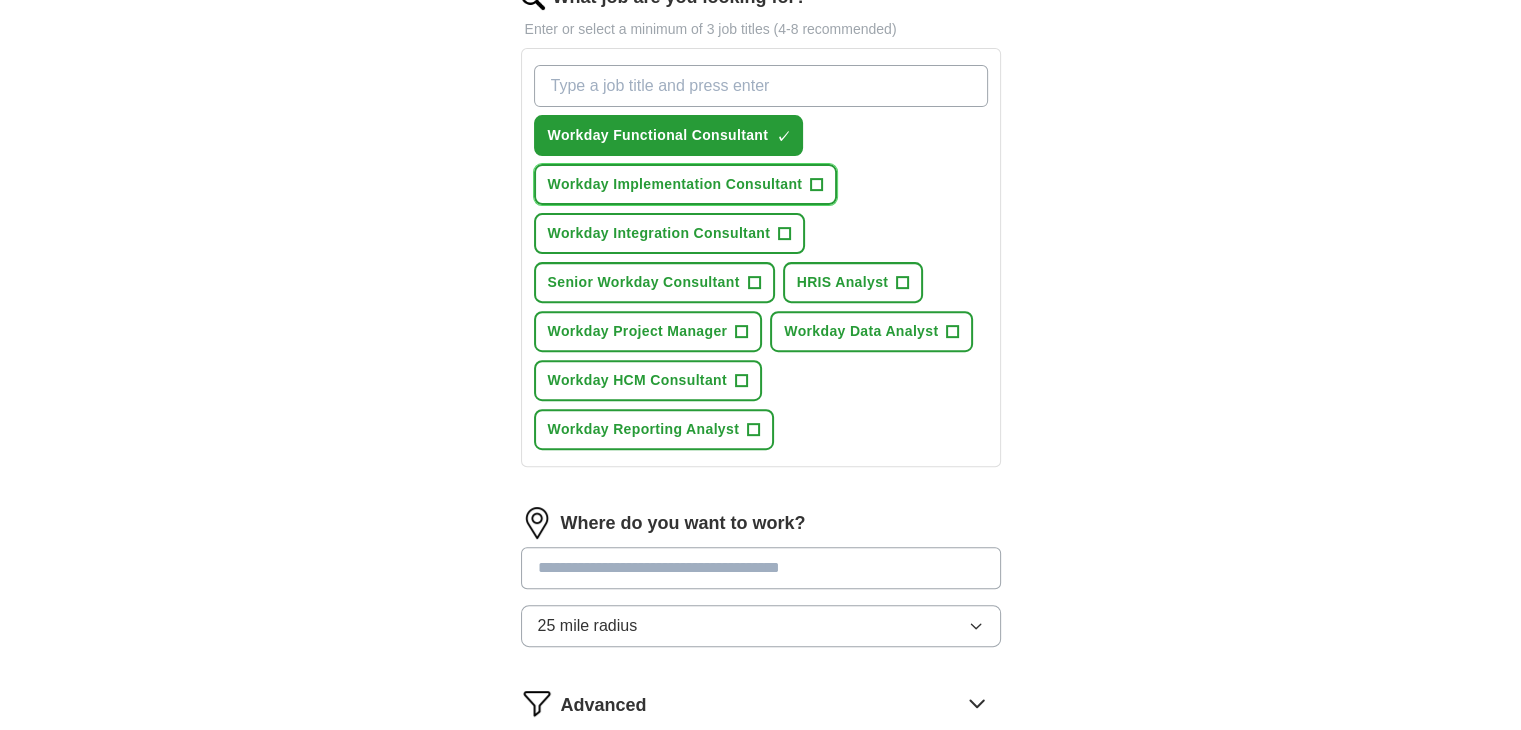 click on "Workday Implementation Consultant" at bounding box center [675, 184] 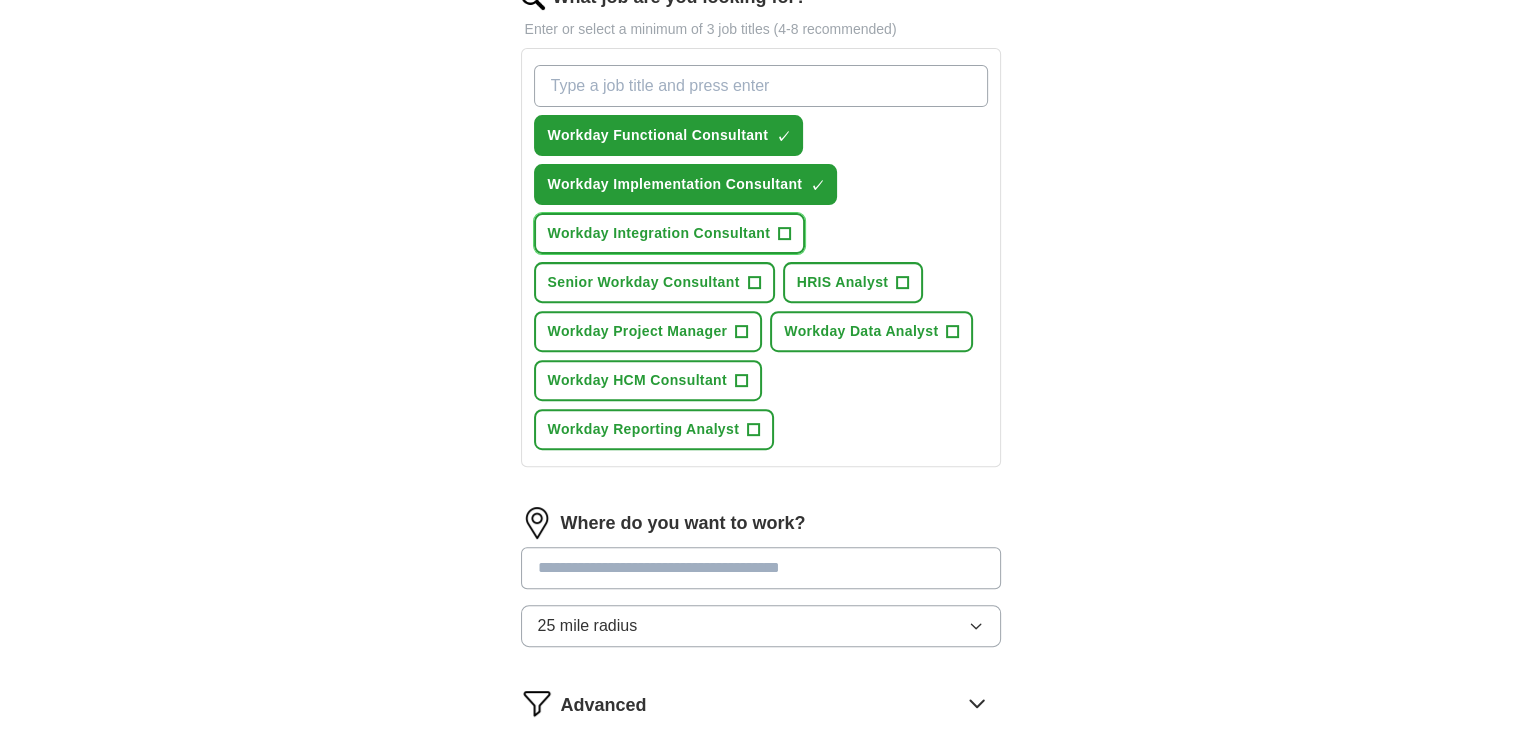 click on "Workday Integration Consultant +" at bounding box center [670, 233] 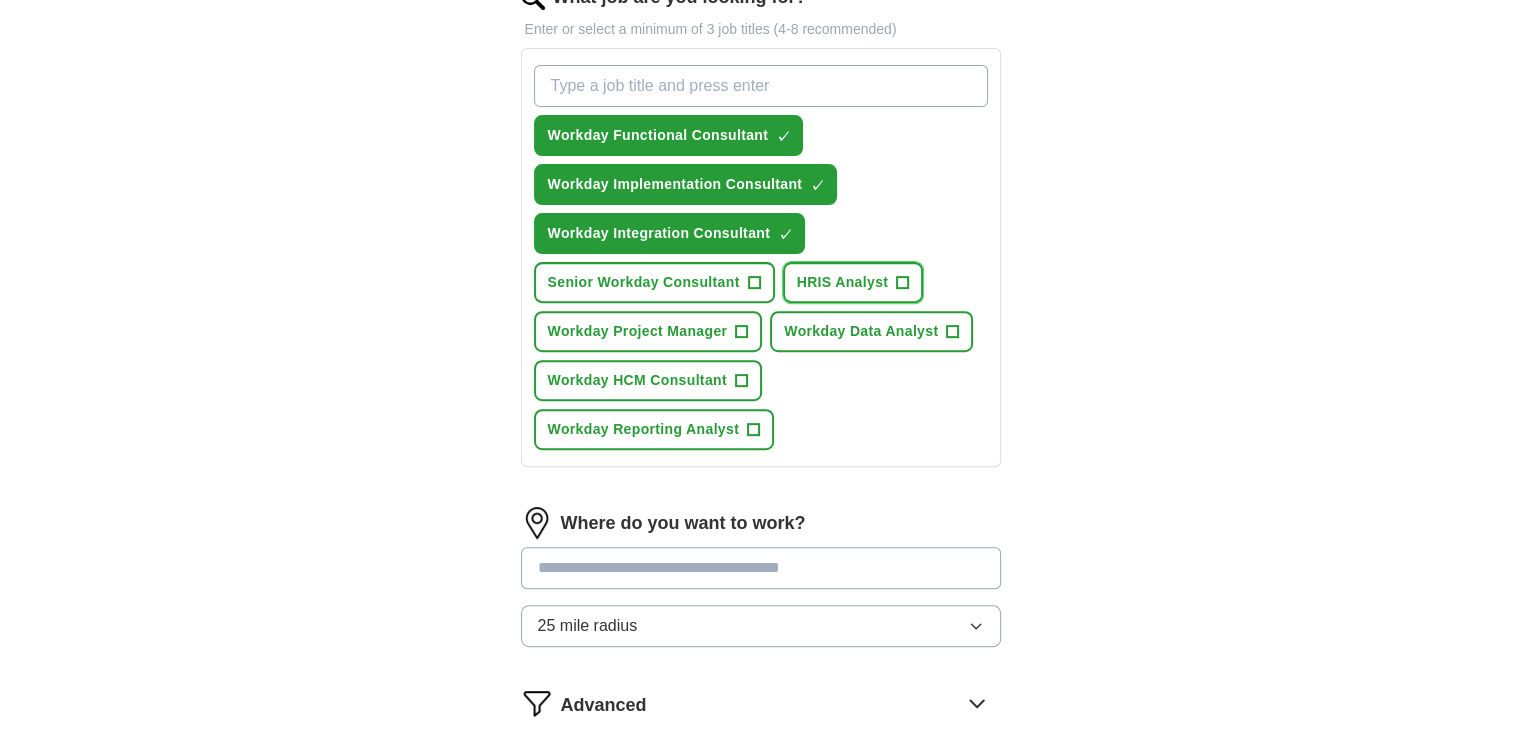 click on "HRIS Analyst" at bounding box center [843, 282] 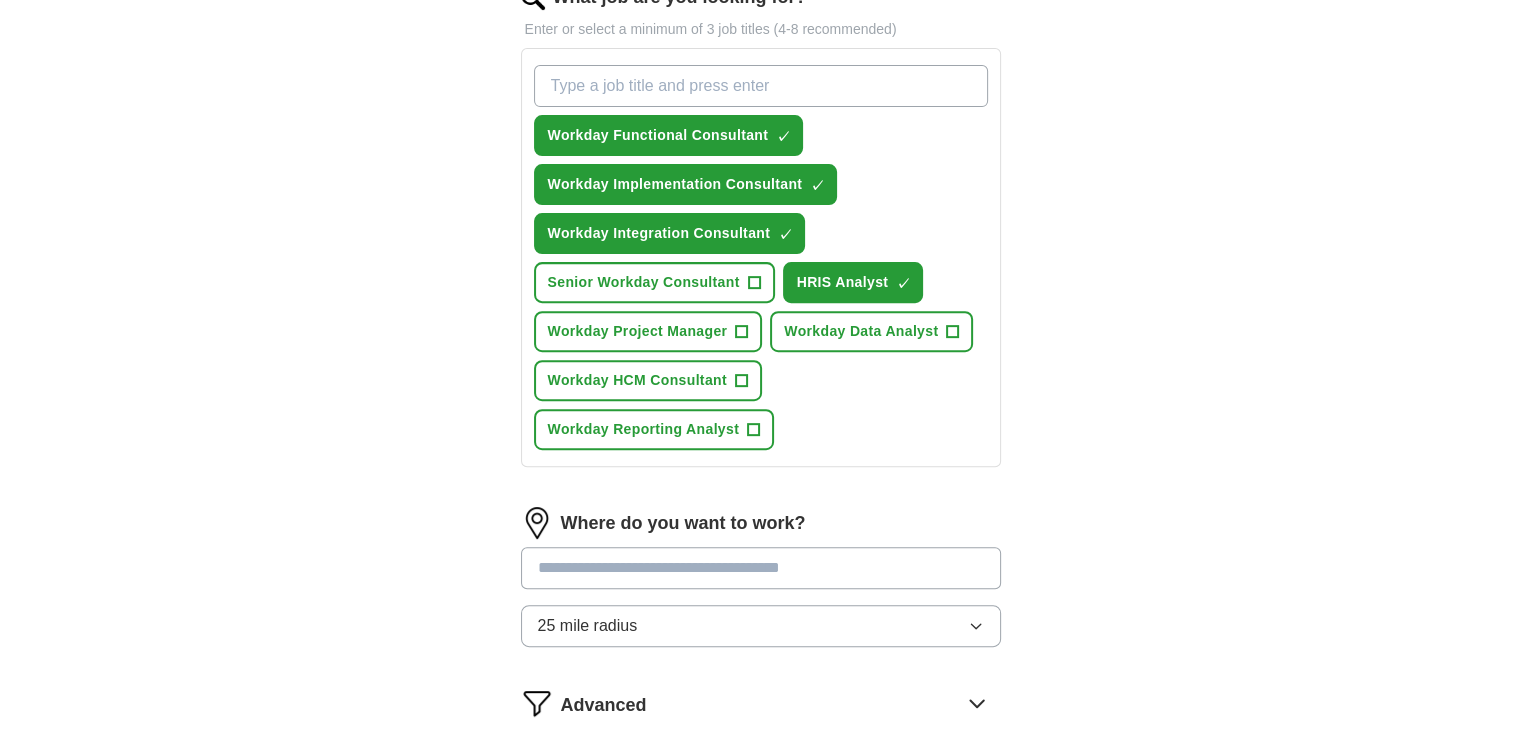 click on "Workday Functional Consultant ✓ × Workday Implementation Consultant ✓ × Workday Integration Consultant ✓ × Senior Workday Consultant + HRIS Analyst ✓ × Workday Project Manager + Workday Data Analyst + Workday HCM Consultant + Workday Reporting Analyst +" at bounding box center (761, 257) 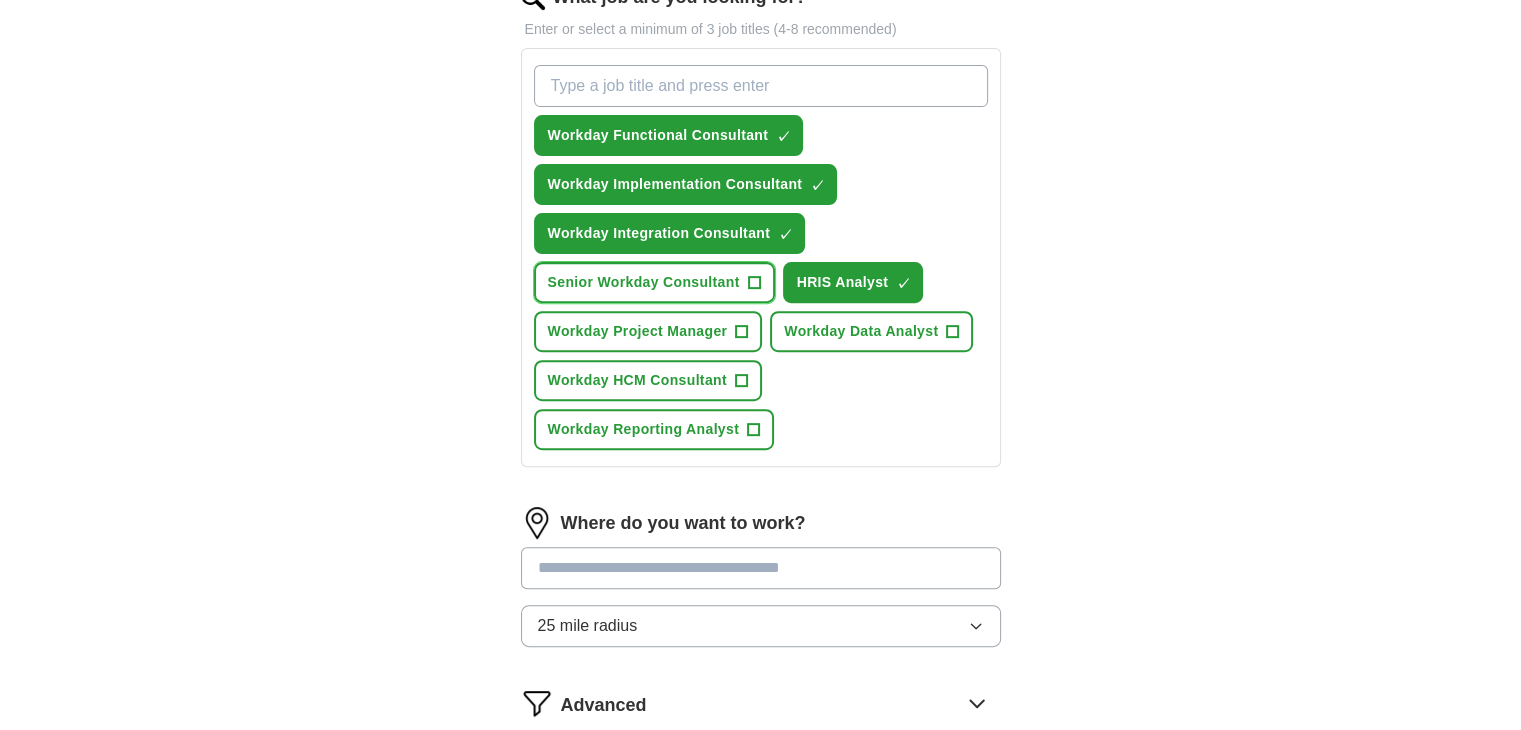 click on "Senior Workday Consultant" at bounding box center (644, 282) 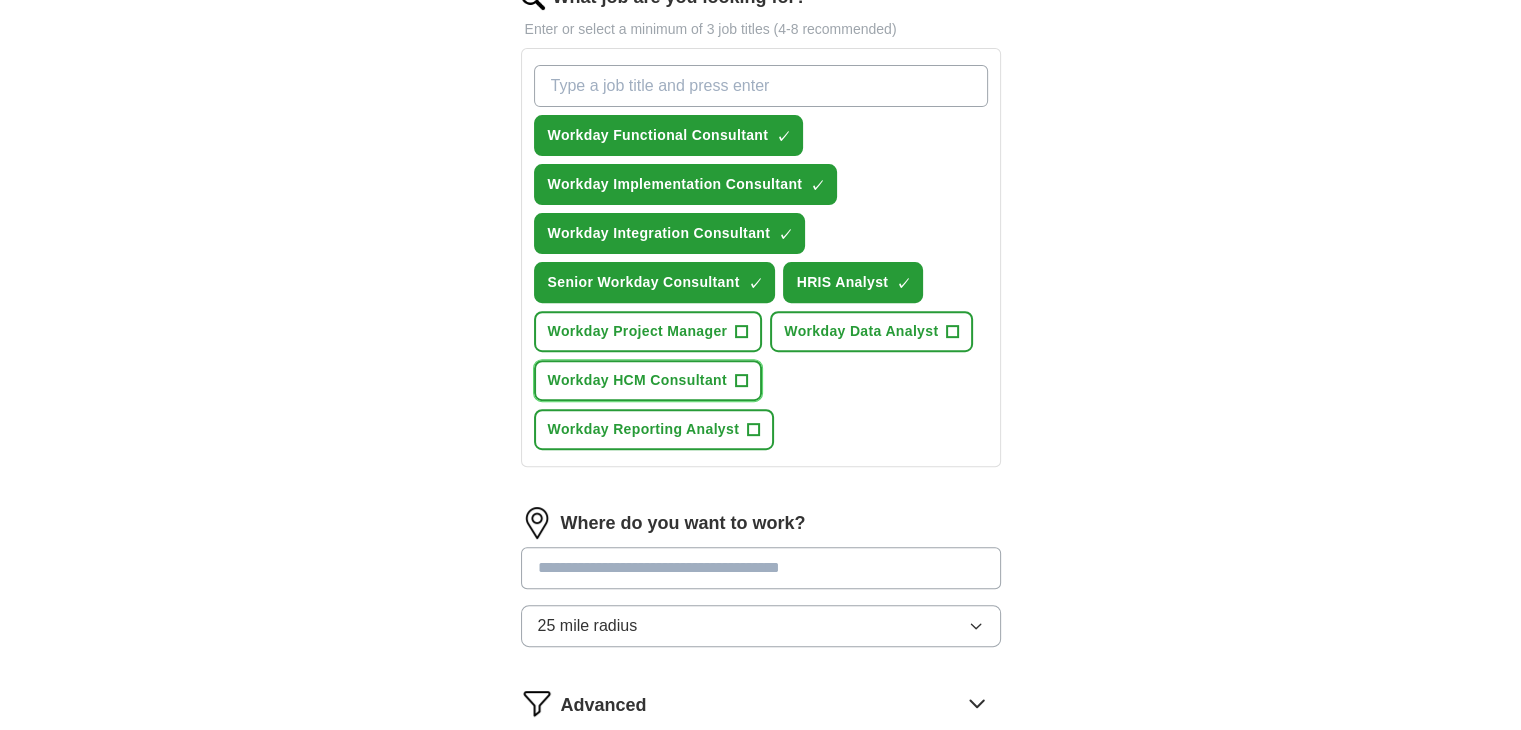 click on "Workday HCM Consultant +" at bounding box center (648, 380) 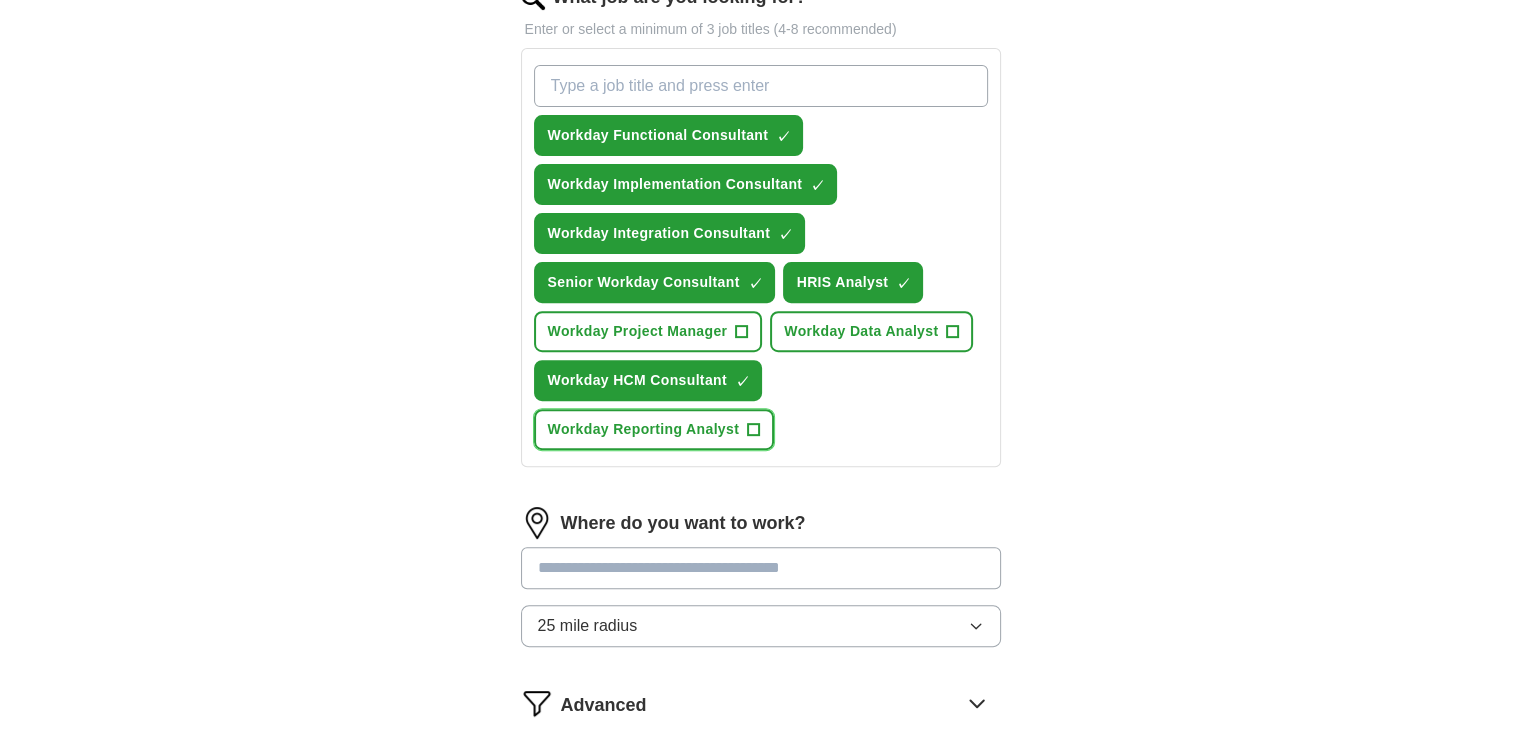 click on "Workday Reporting Analyst +" at bounding box center [654, 429] 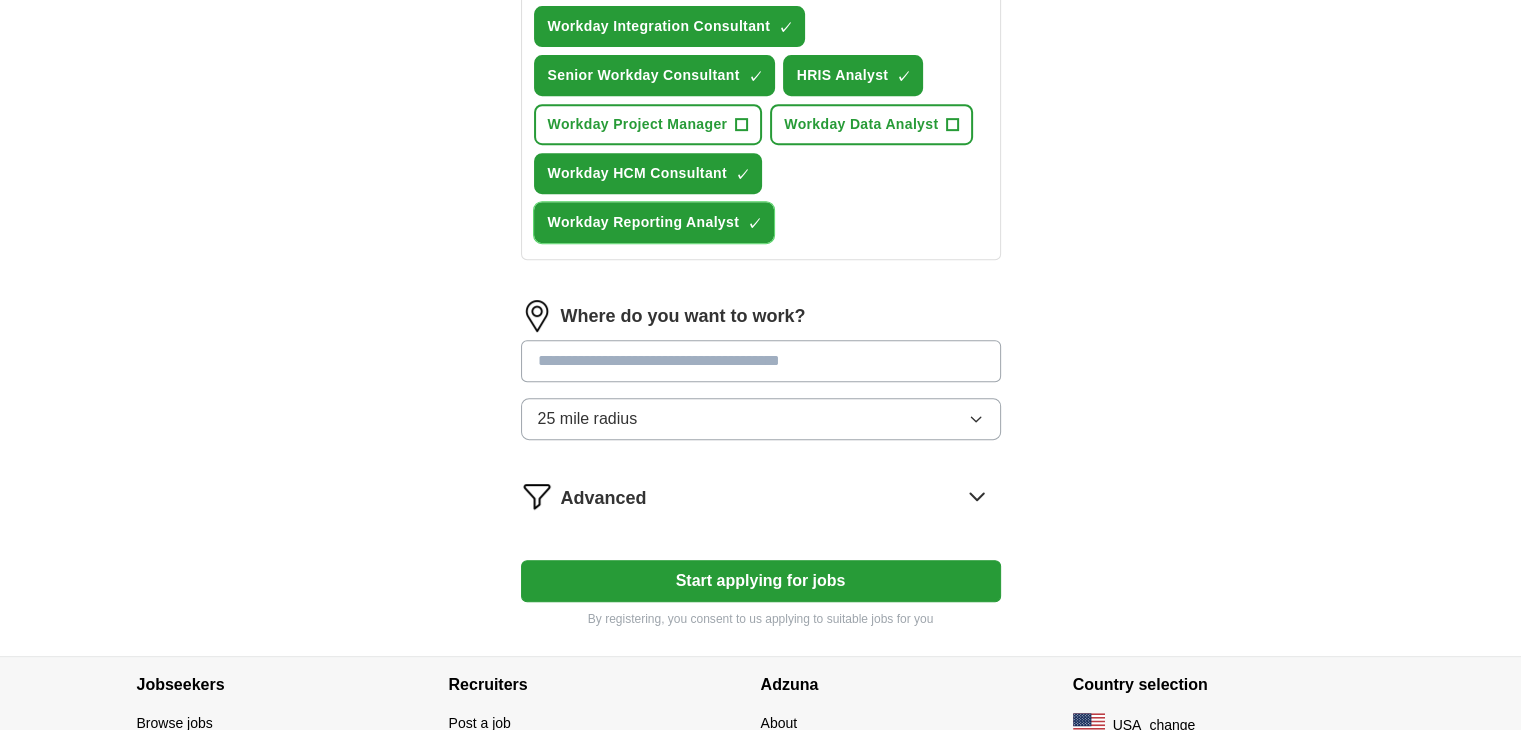 scroll, scrollTop: 1014, scrollLeft: 0, axis: vertical 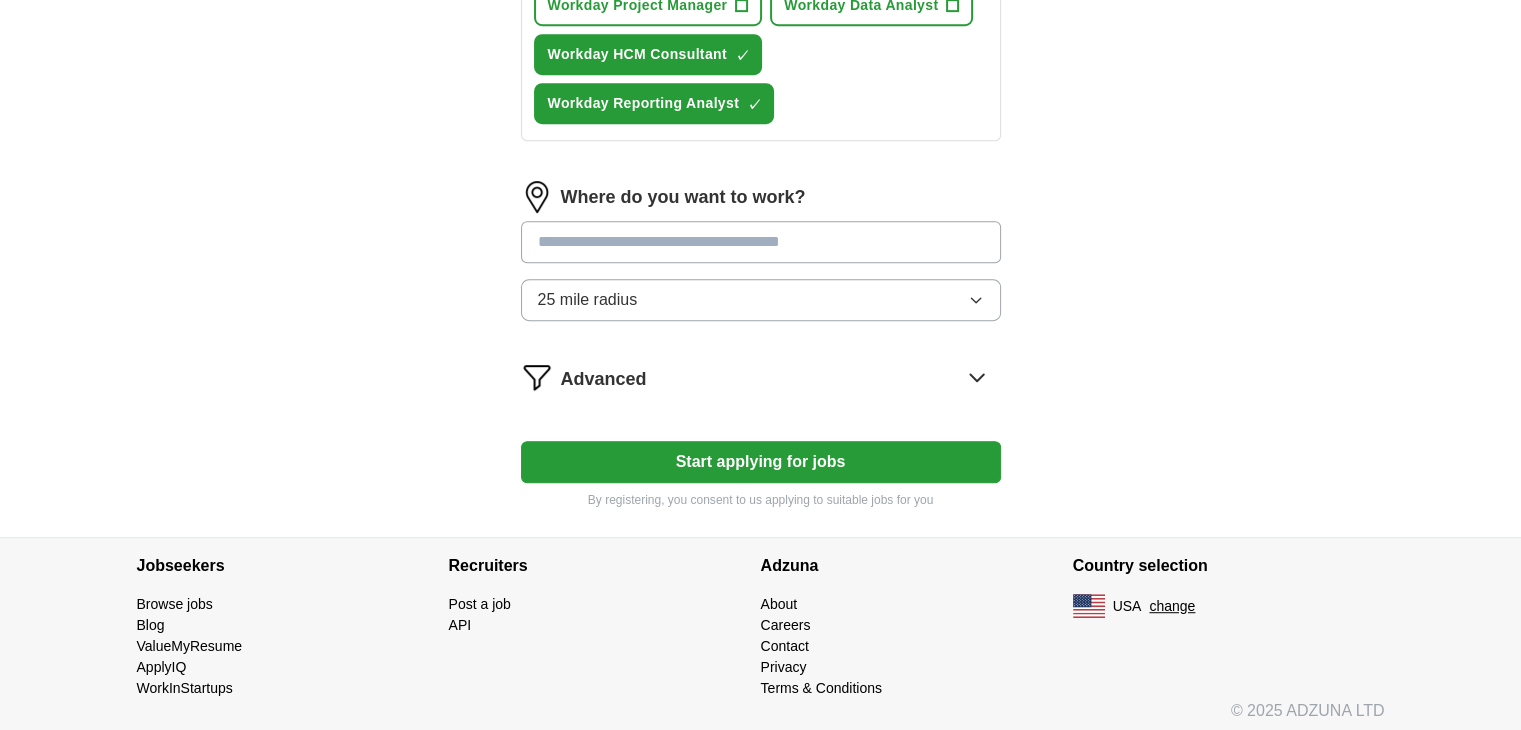 click on "Start applying for jobs" at bounding box center [761, 462] 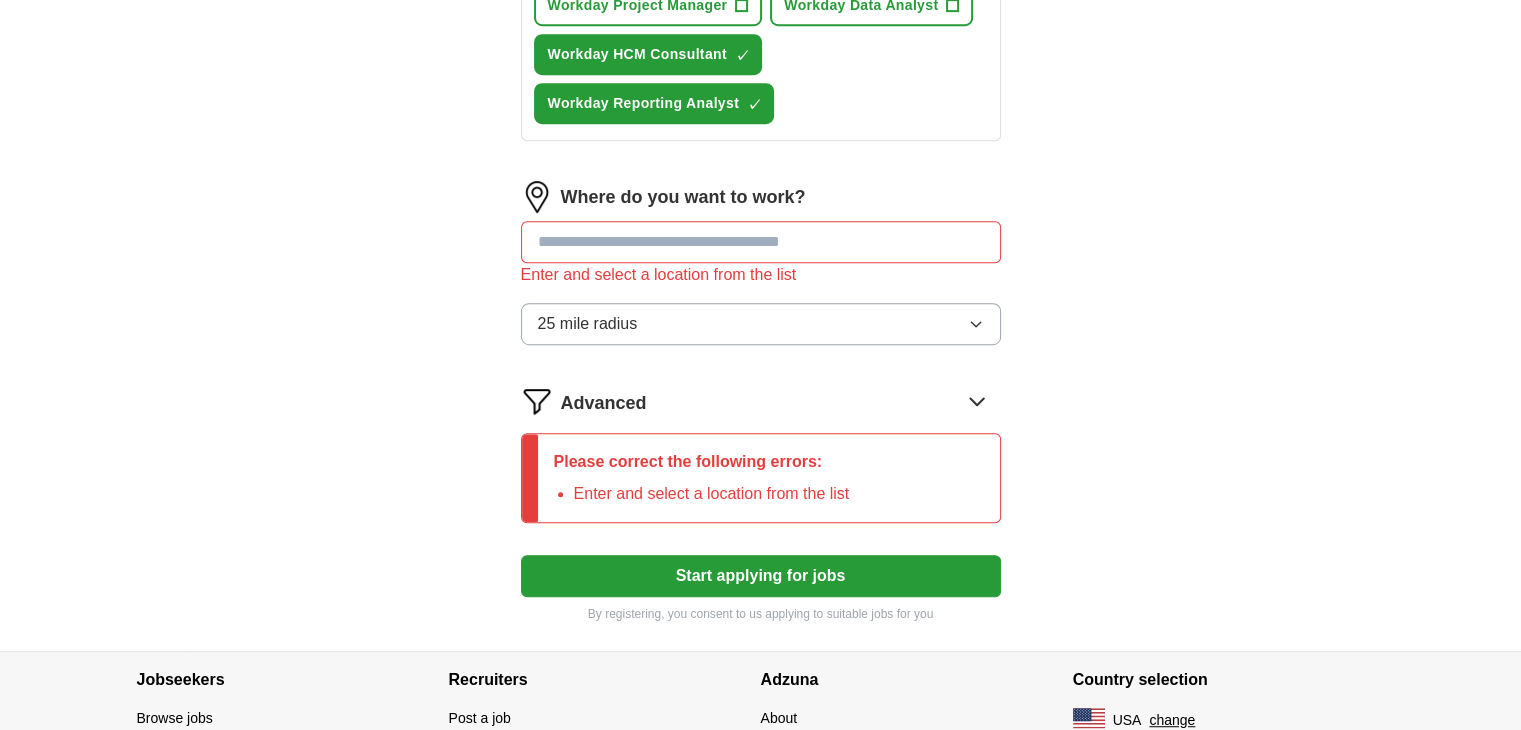 click at bounding box center (761, 242) 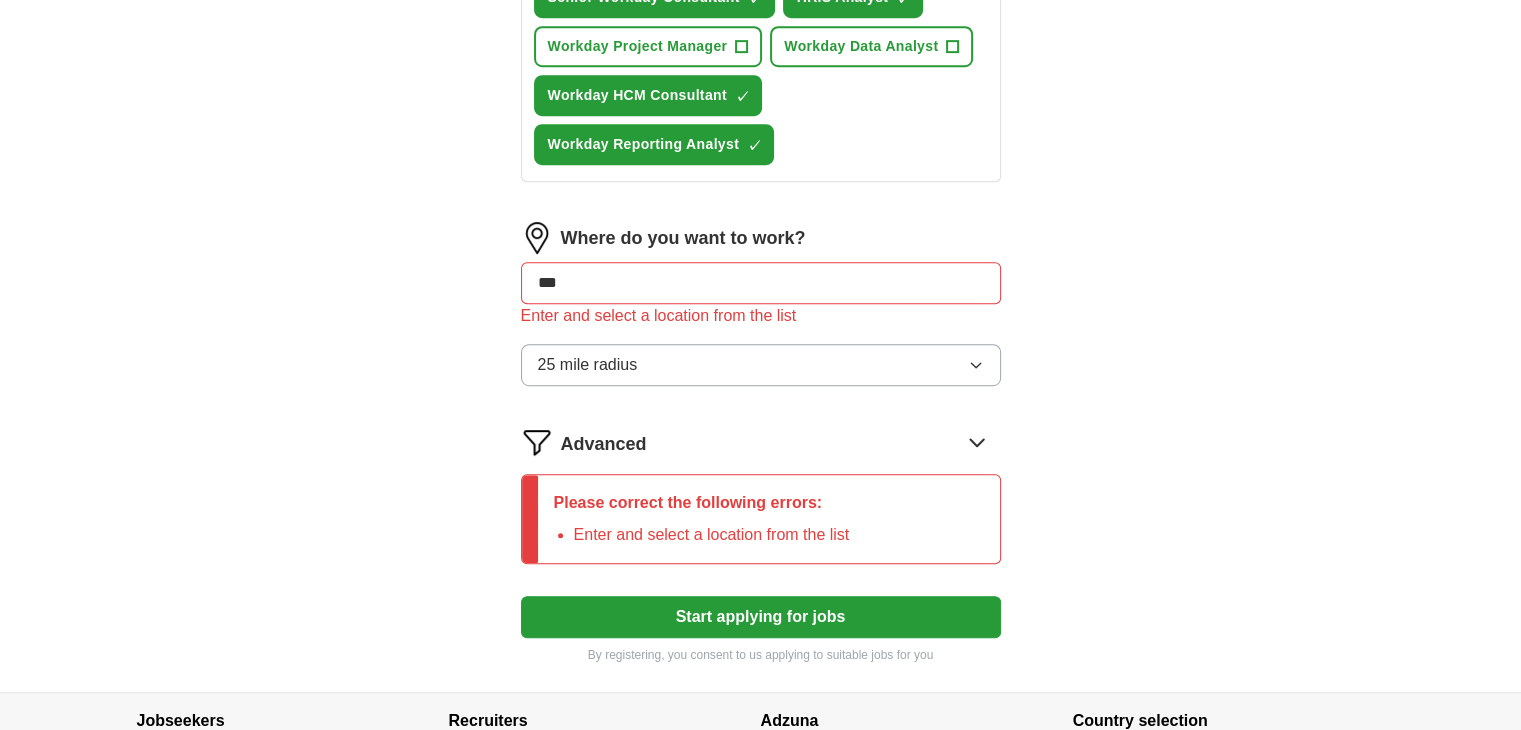 scroll, scrollTop: 979, scrollLeft: 0, axis: vertical 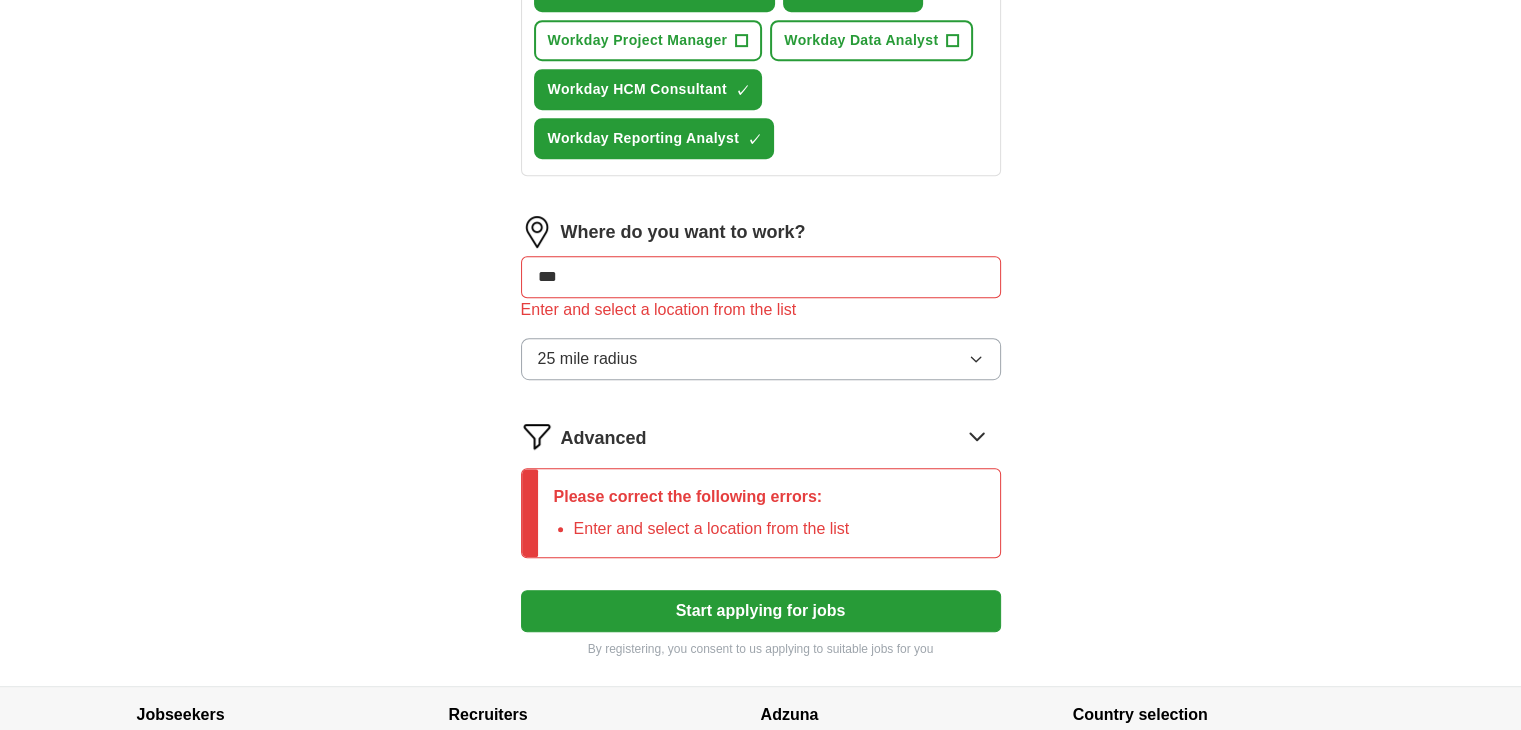 click on "25 mile radius" at bounding box center [761, 359] 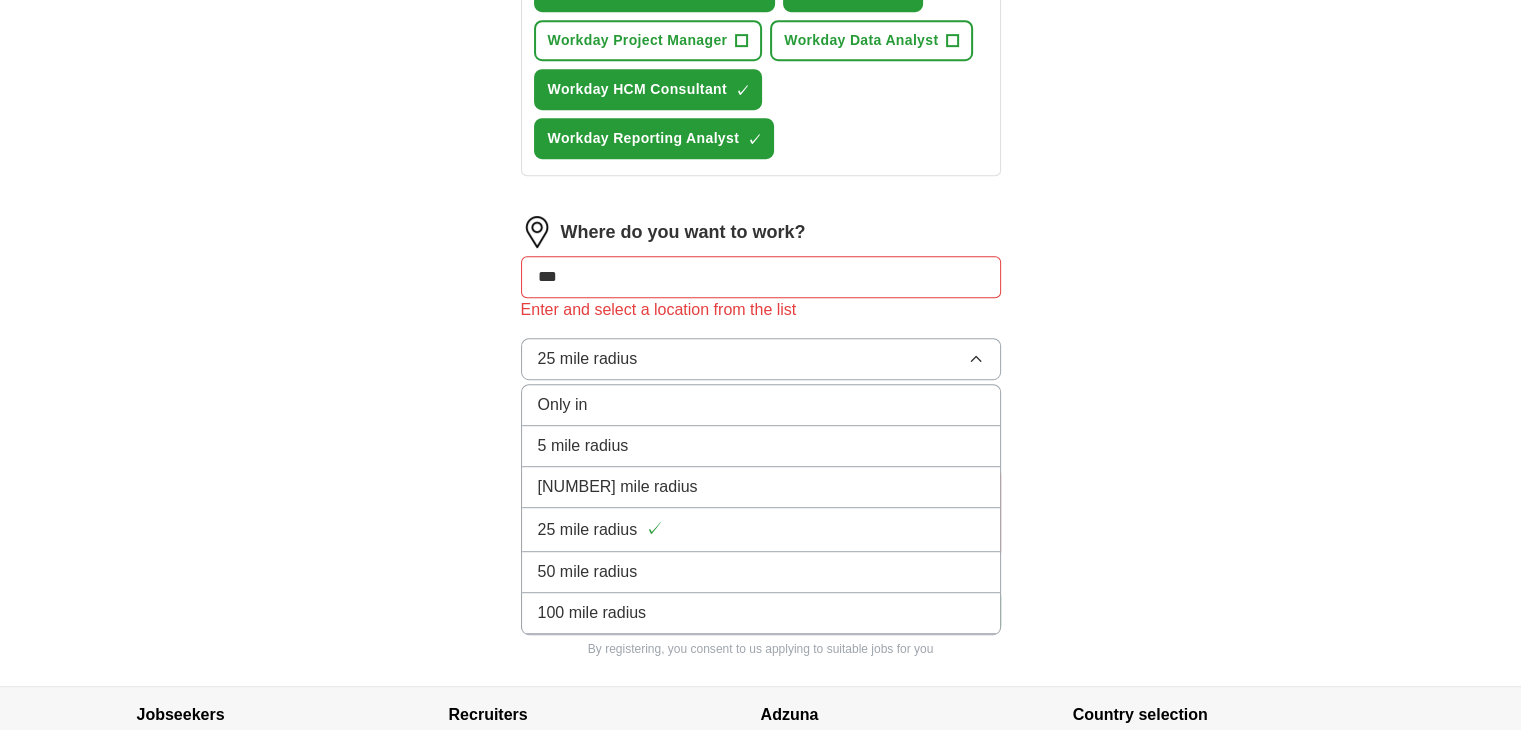 scroll, scrollTop: 1128, scrollLeft: 0, axis: vertical 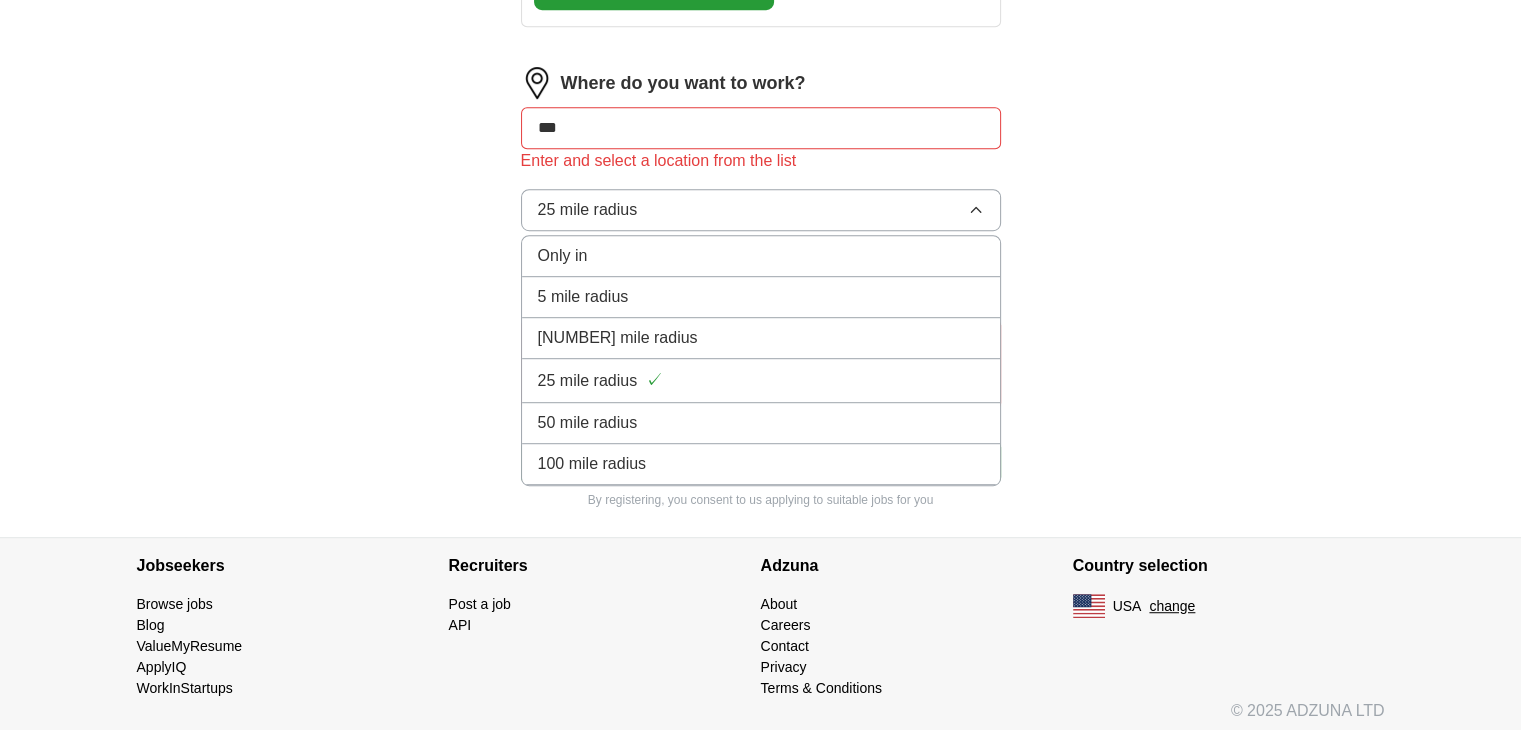 click on "100 mile radius" at bounding box center [761, 464] 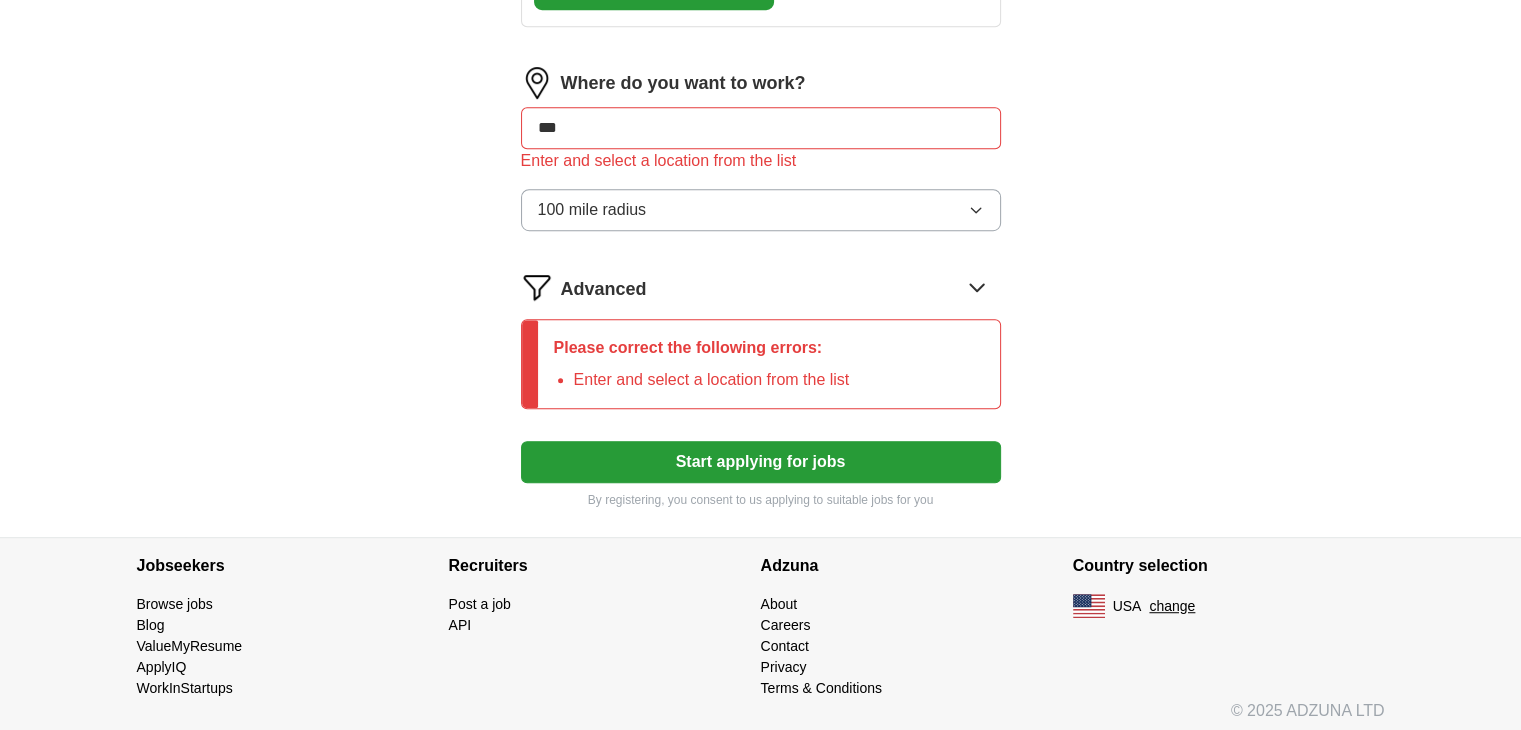 click on "Start applying for jobs" at bounding box center (761, 462) 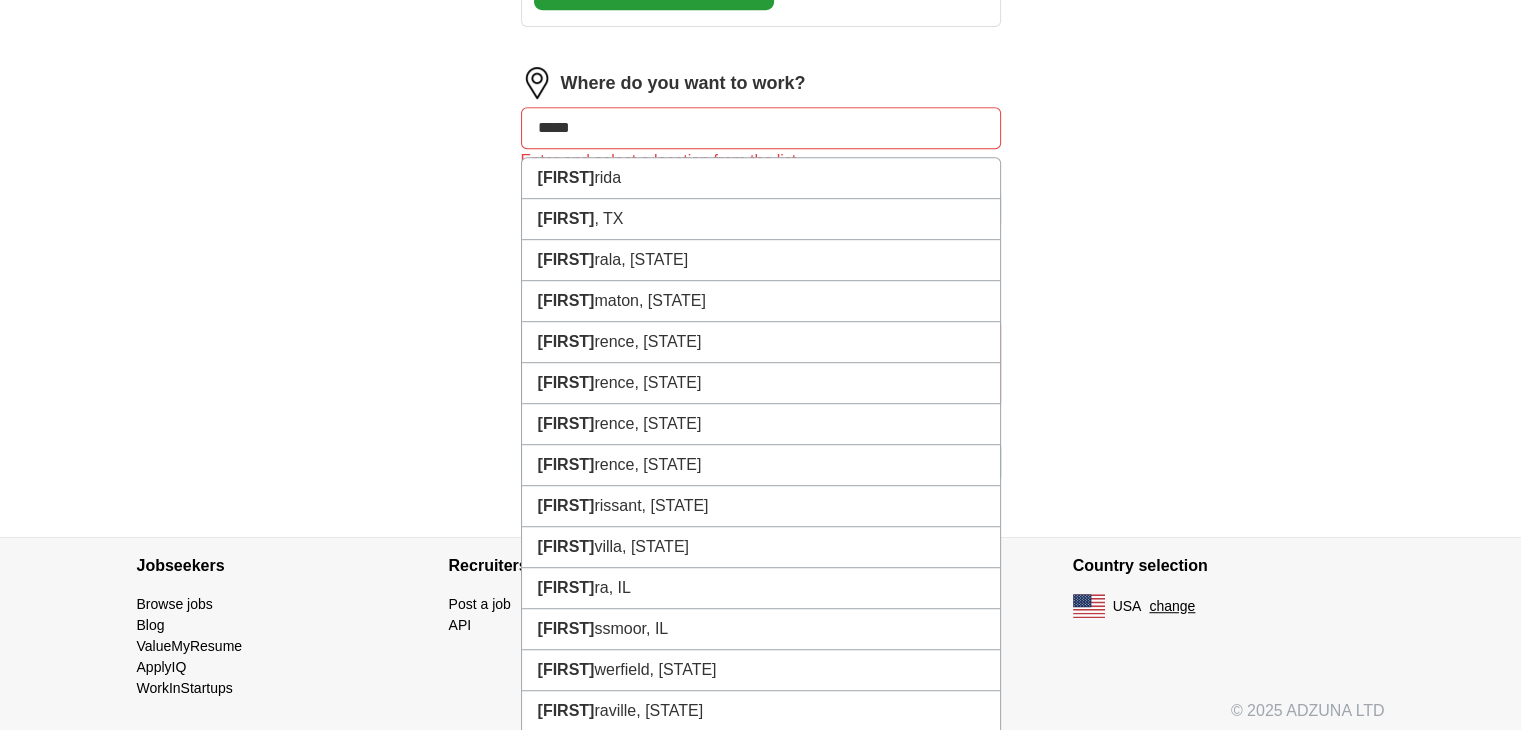 type on "******" 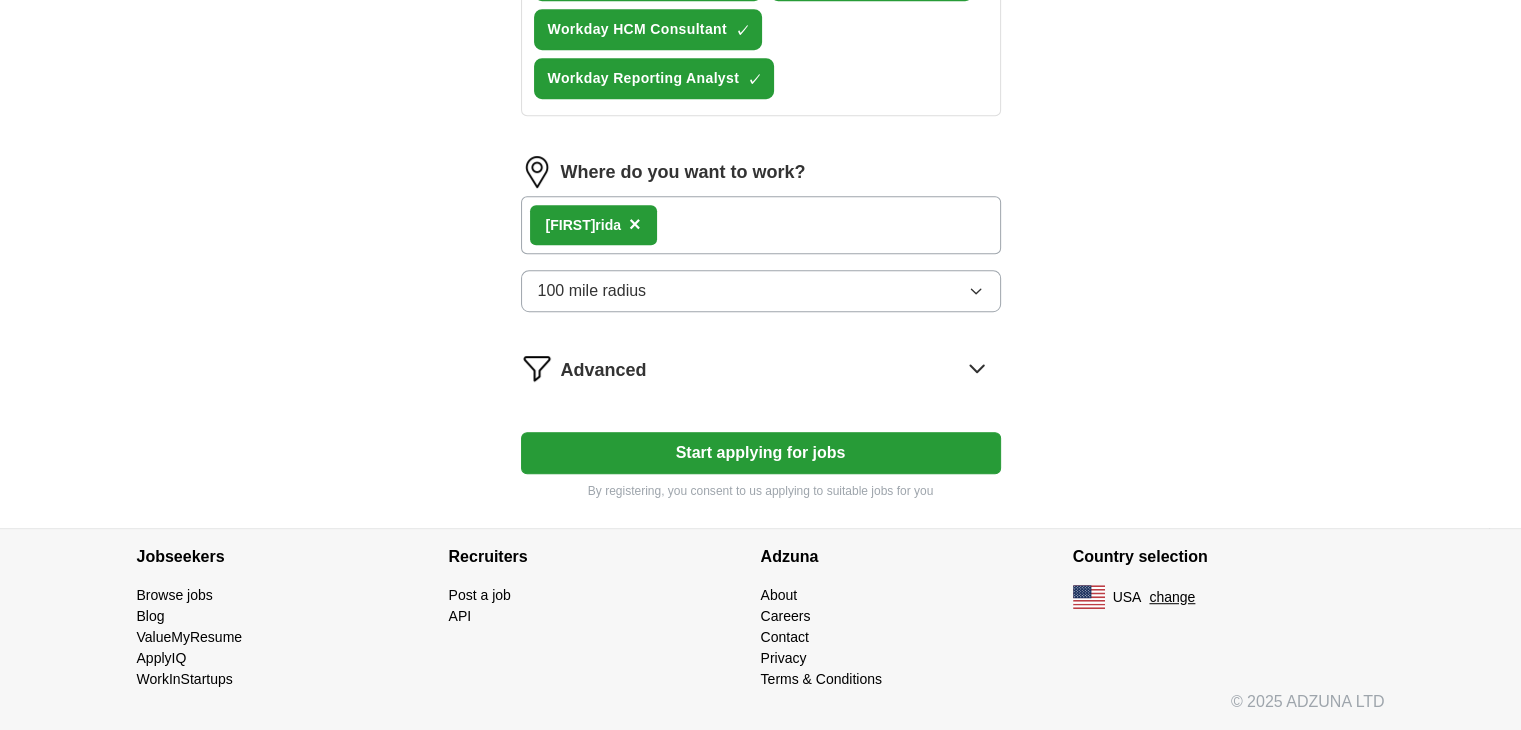 scroll, scrollTop: 1030, scrollLeft: 0, axis: vertical 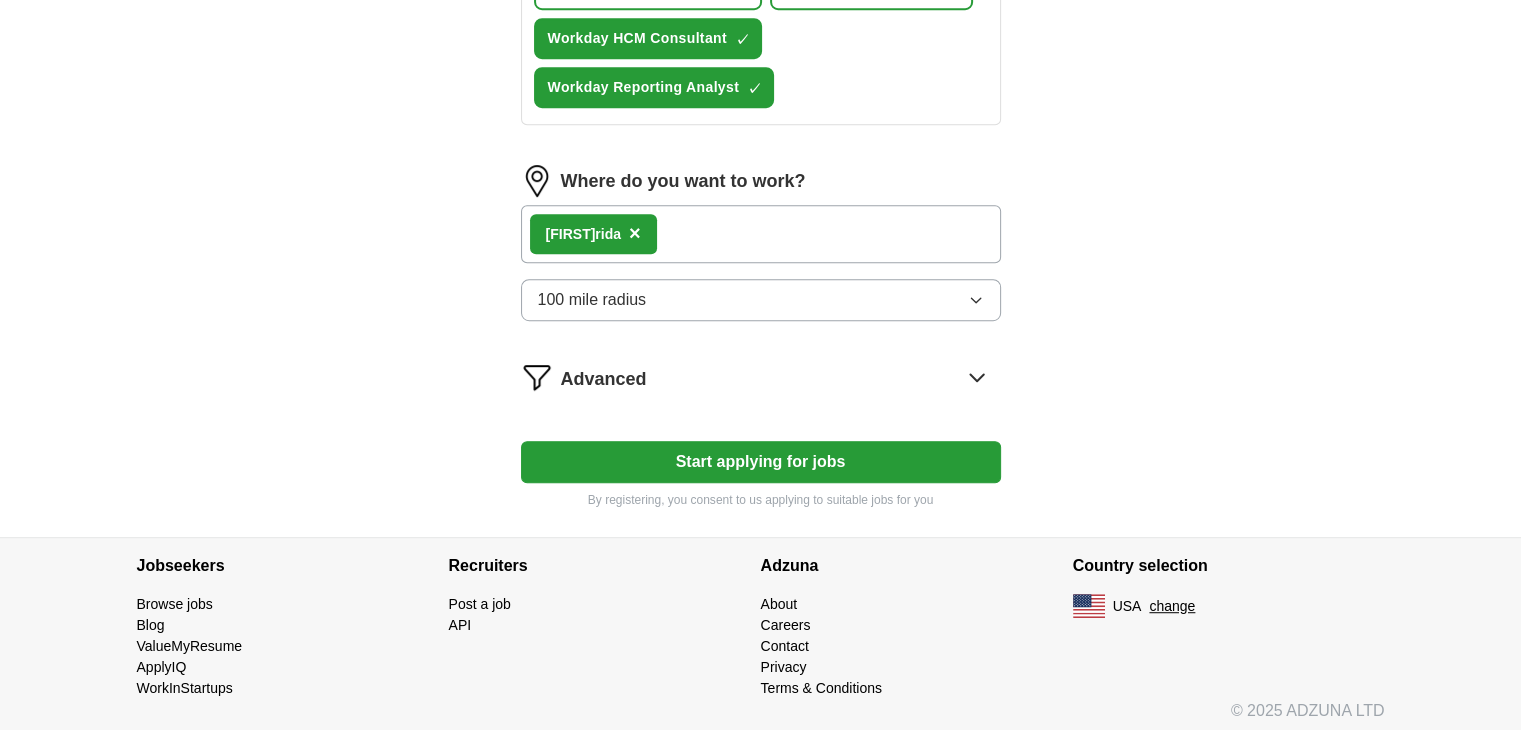 click on "Start applying for jobs" at bounding box center (761, 462) 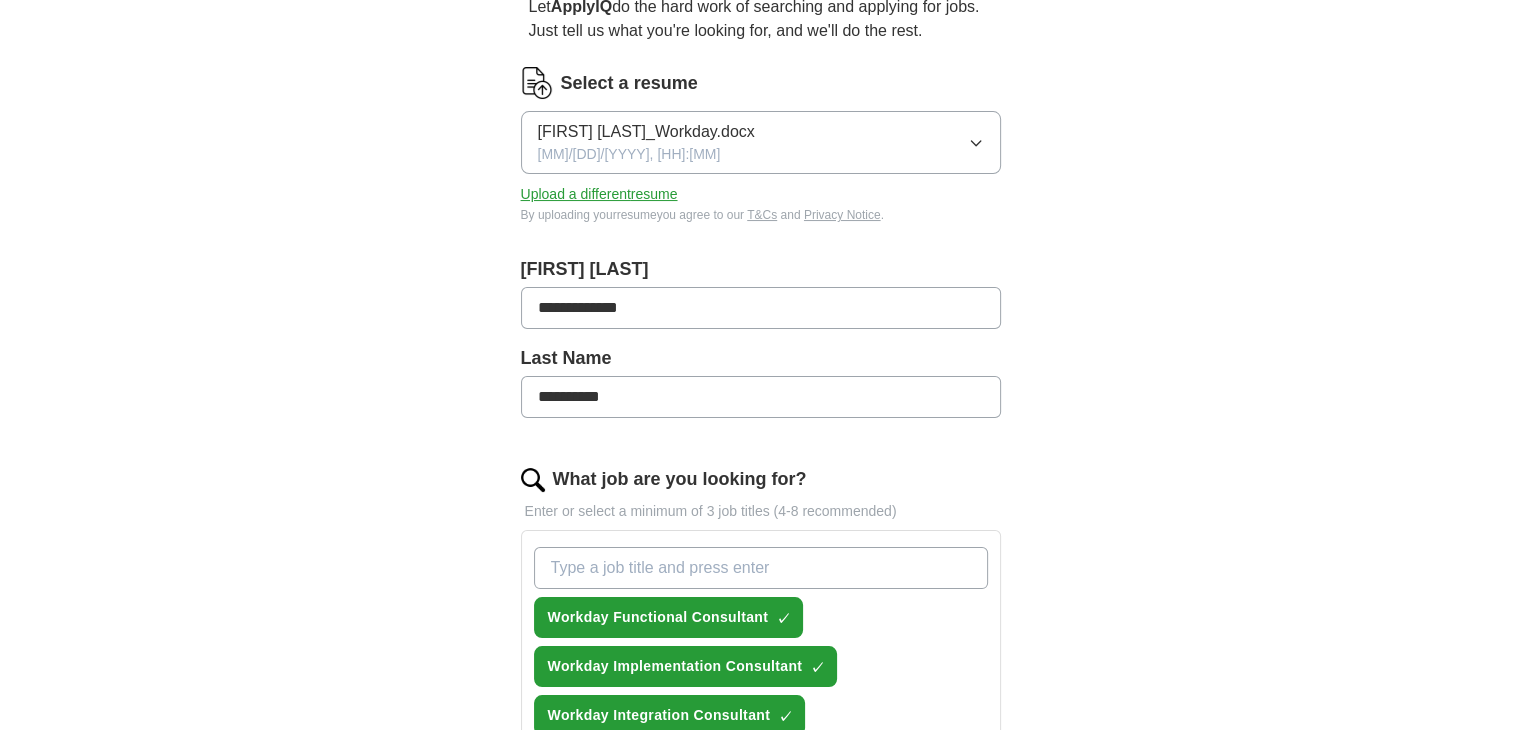 scroll, scrollTop: 0, scrollLeft: 0, axis: both 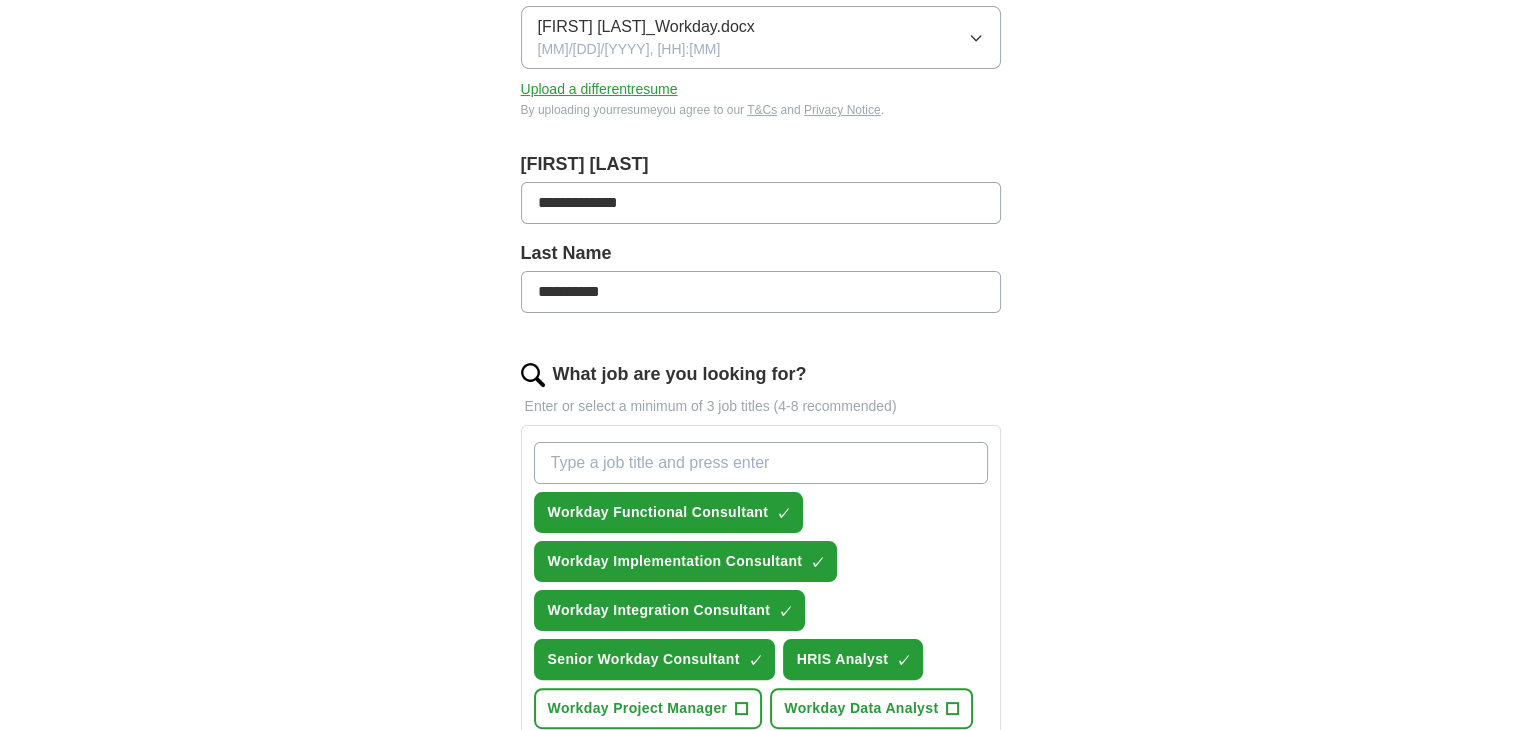 select on "**" 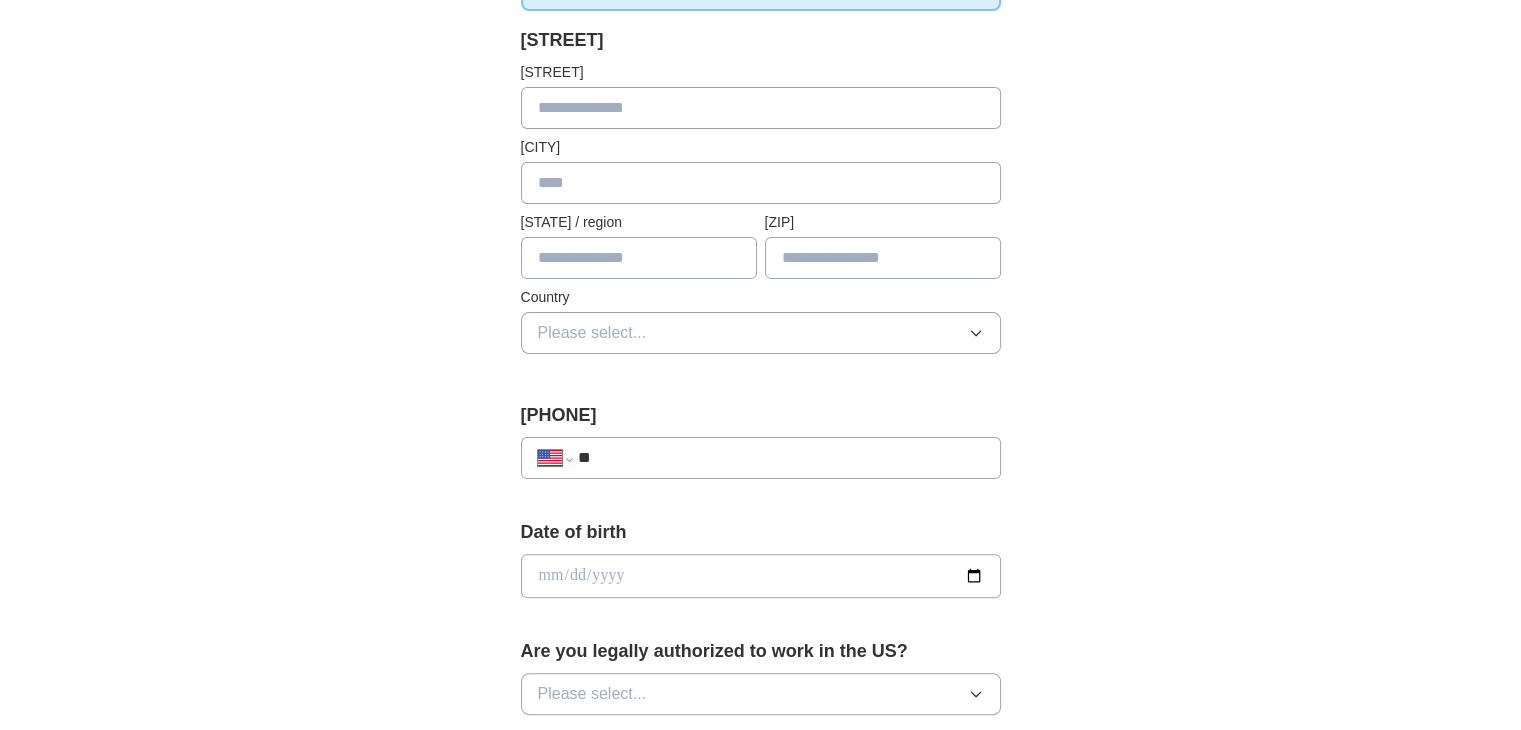scroll, scrollTop: 408, scrollLeft: 0, axis: vertical 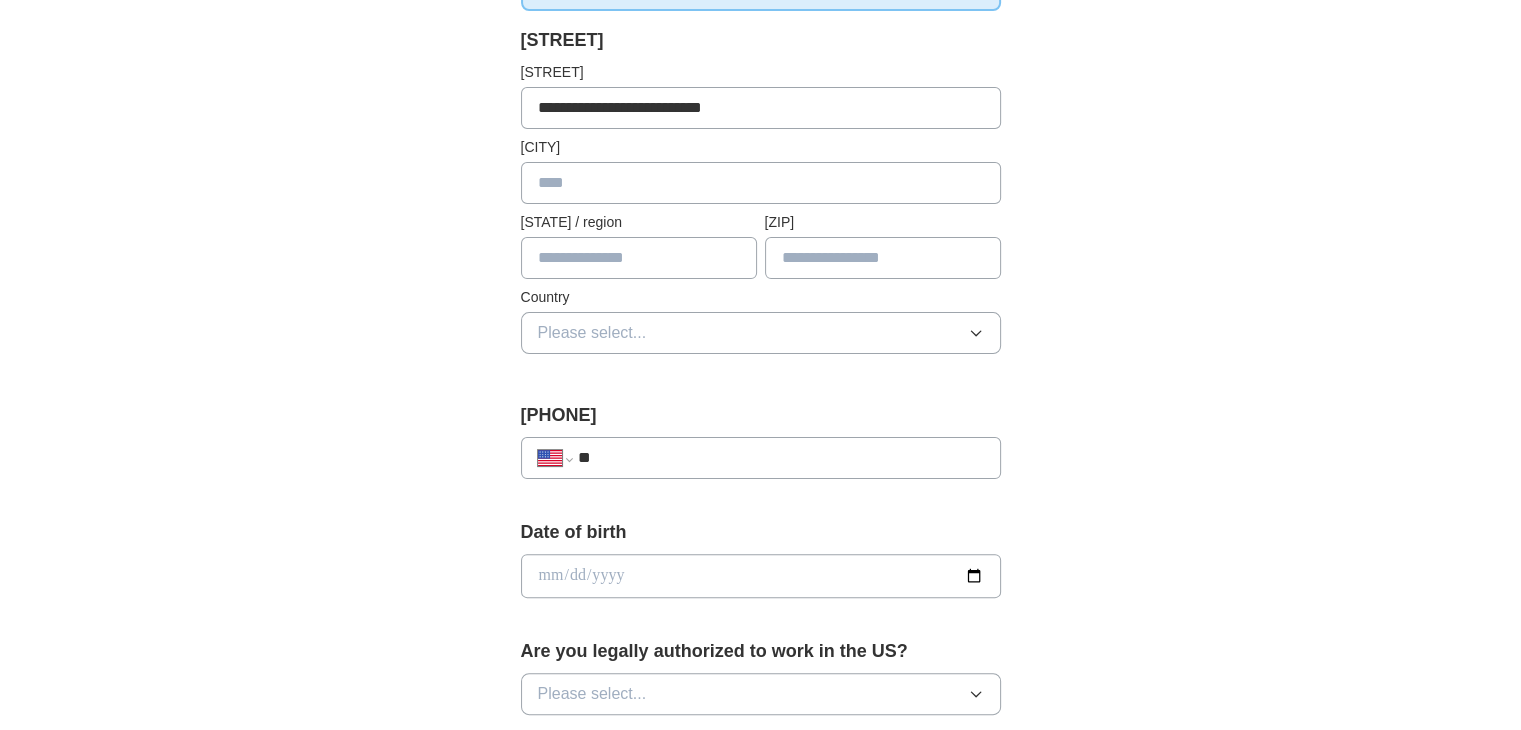 type on "*******" 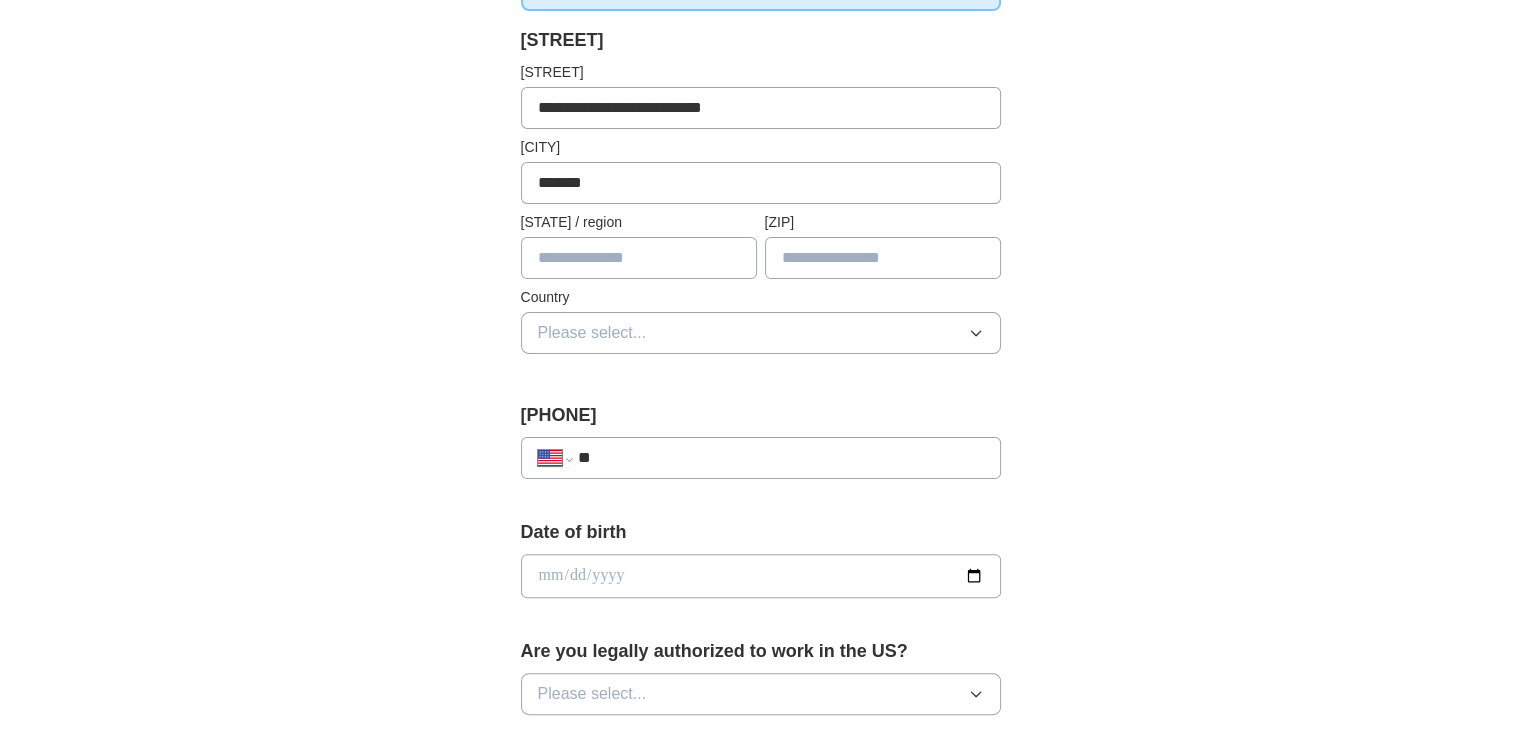 type on "*******" 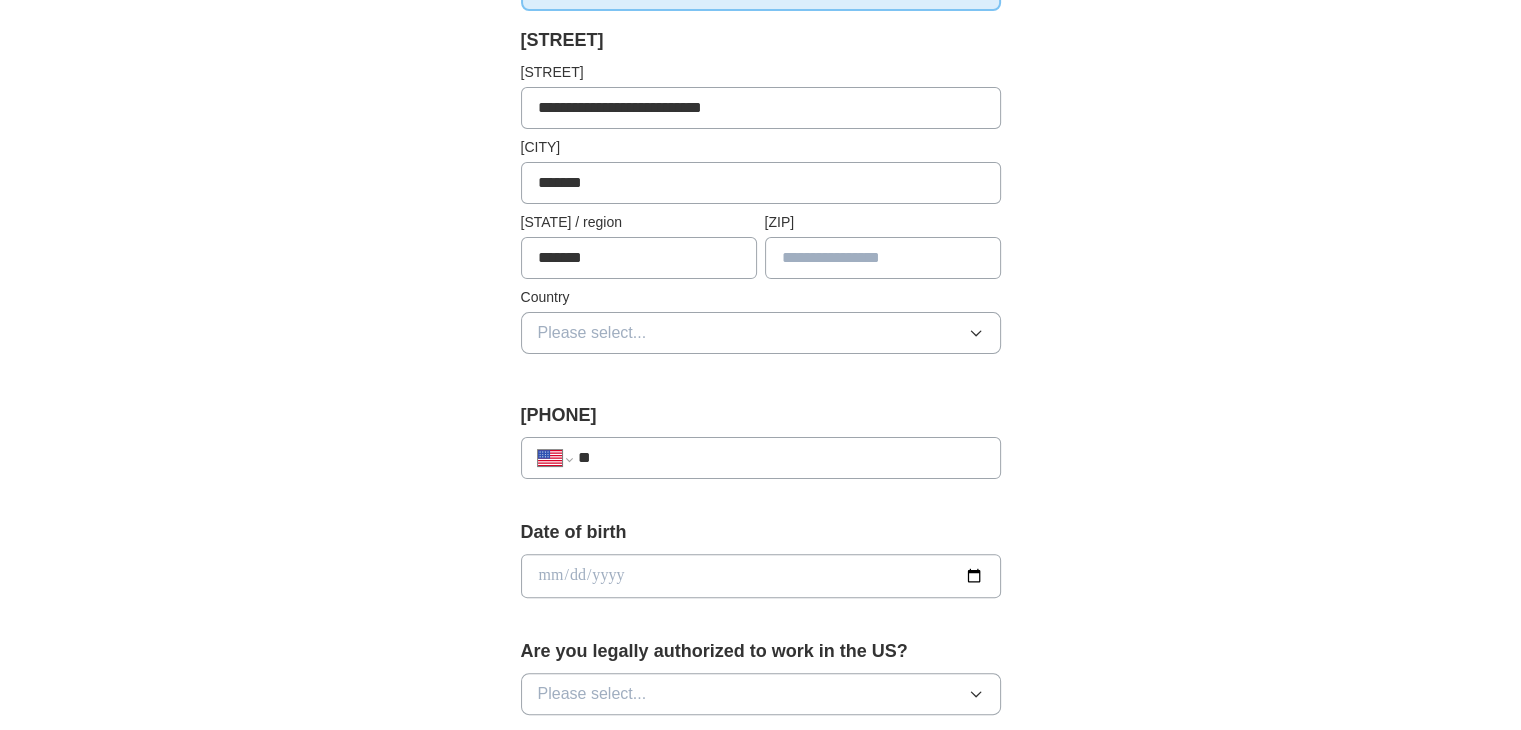 type on "*****" 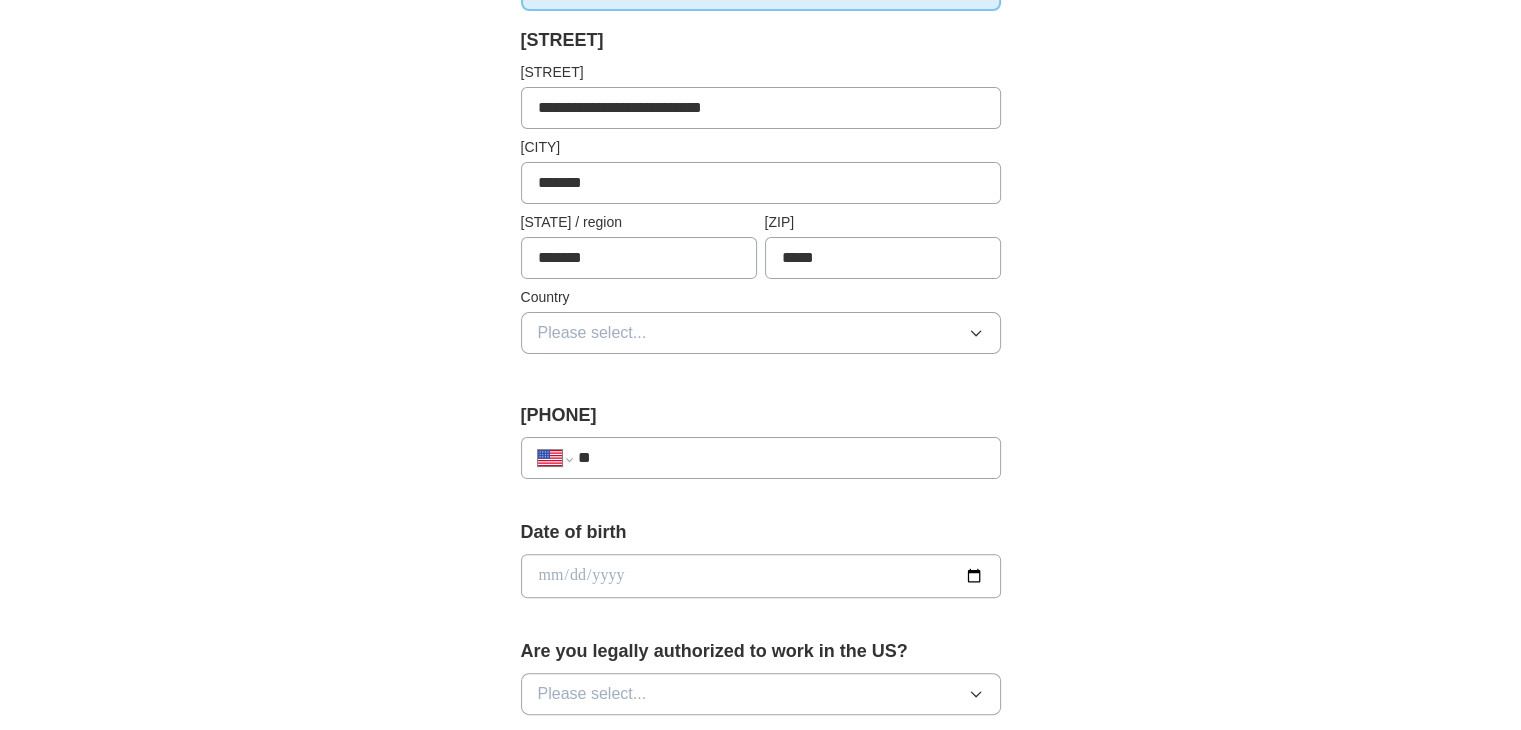 click on "Please select..." at bounding box center (761, 333) 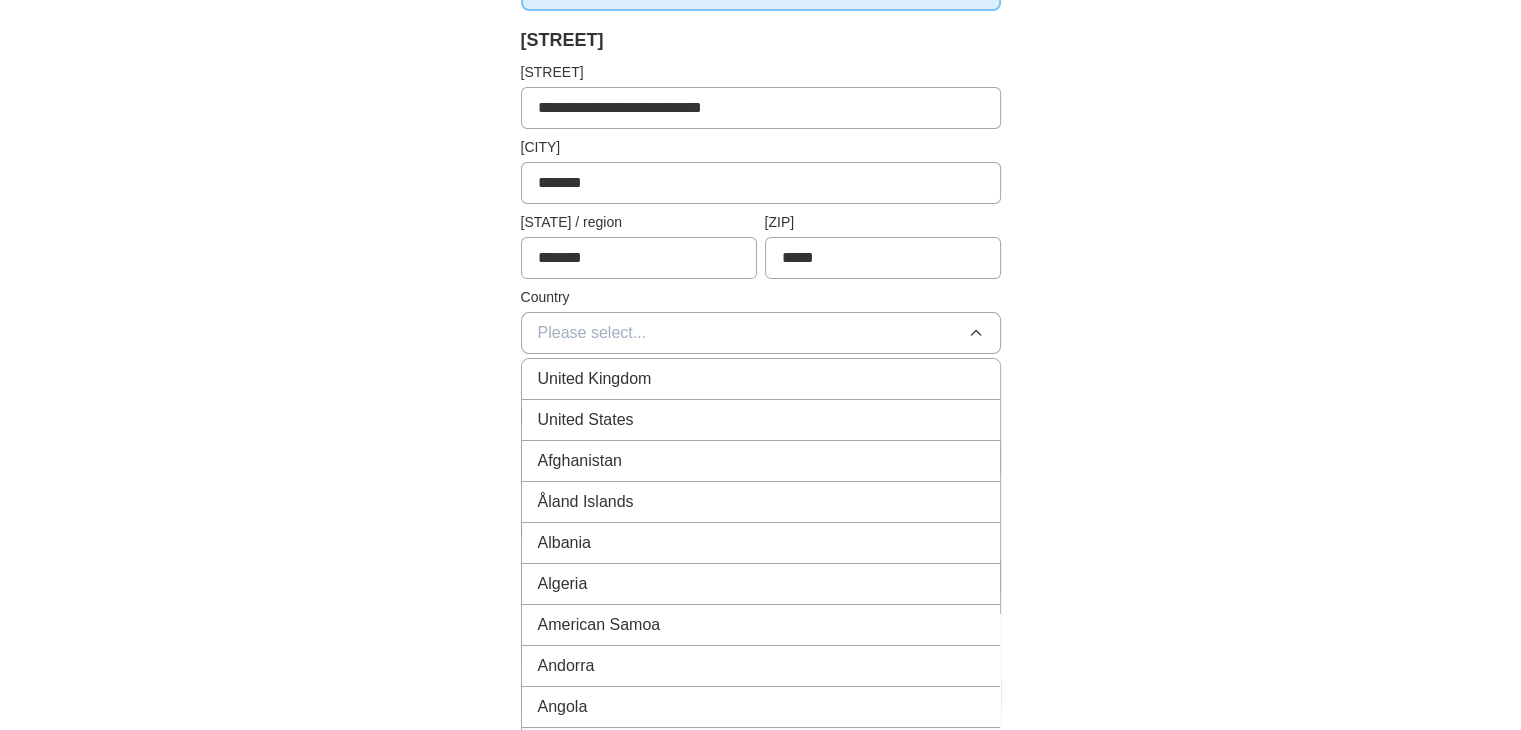 type 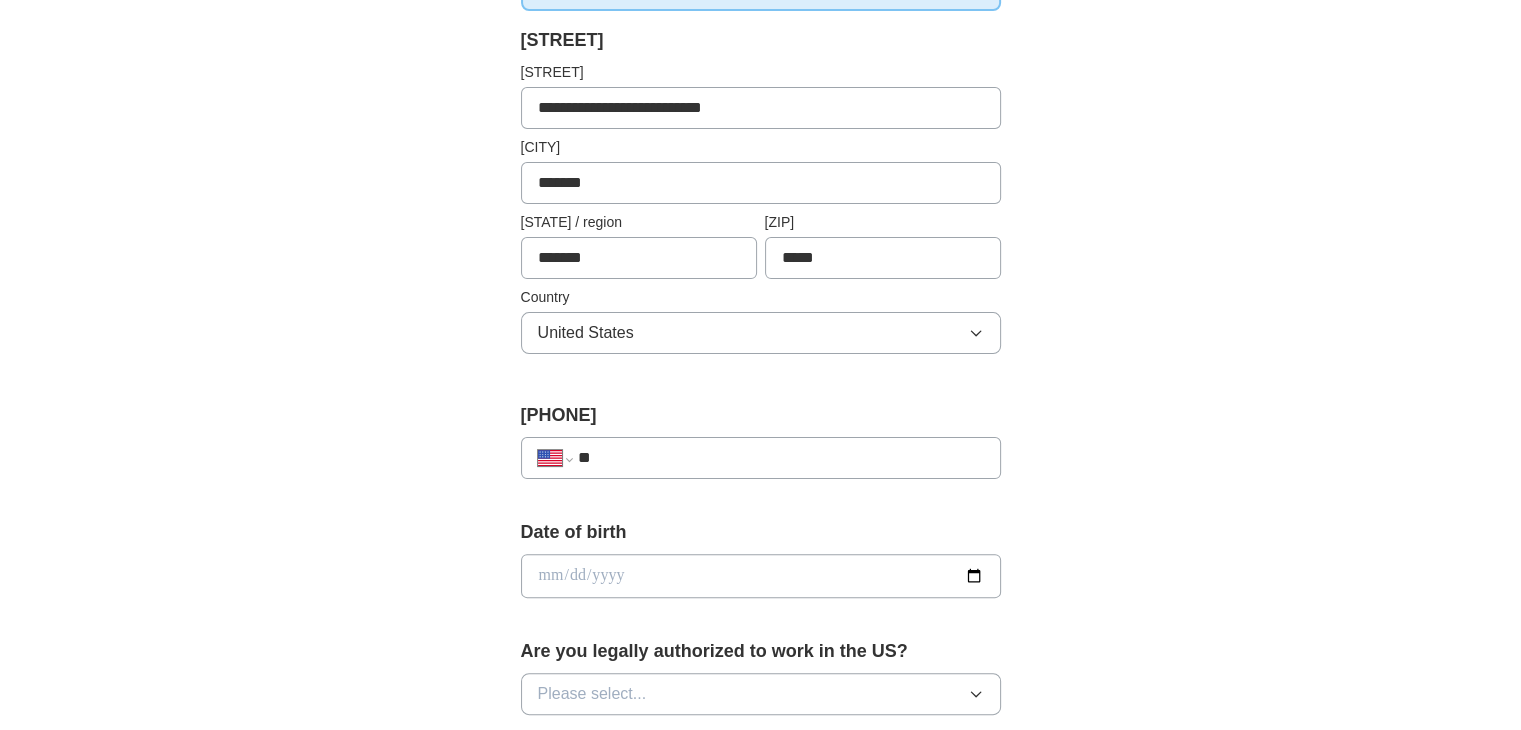 click on "**" at bounding box center (780, 458) 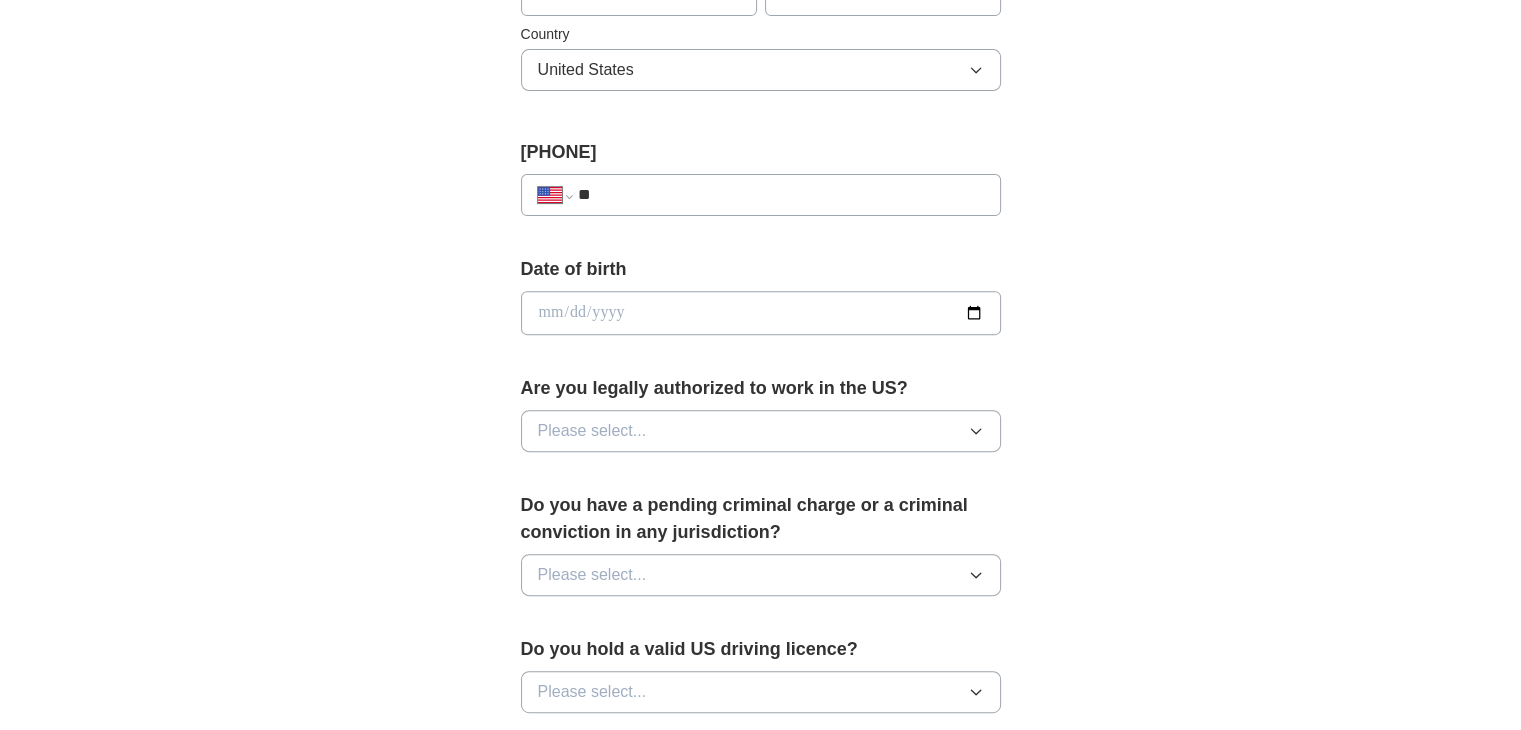 scroll, scrollTop: 672, scrollLeft: 0, axis: vertical 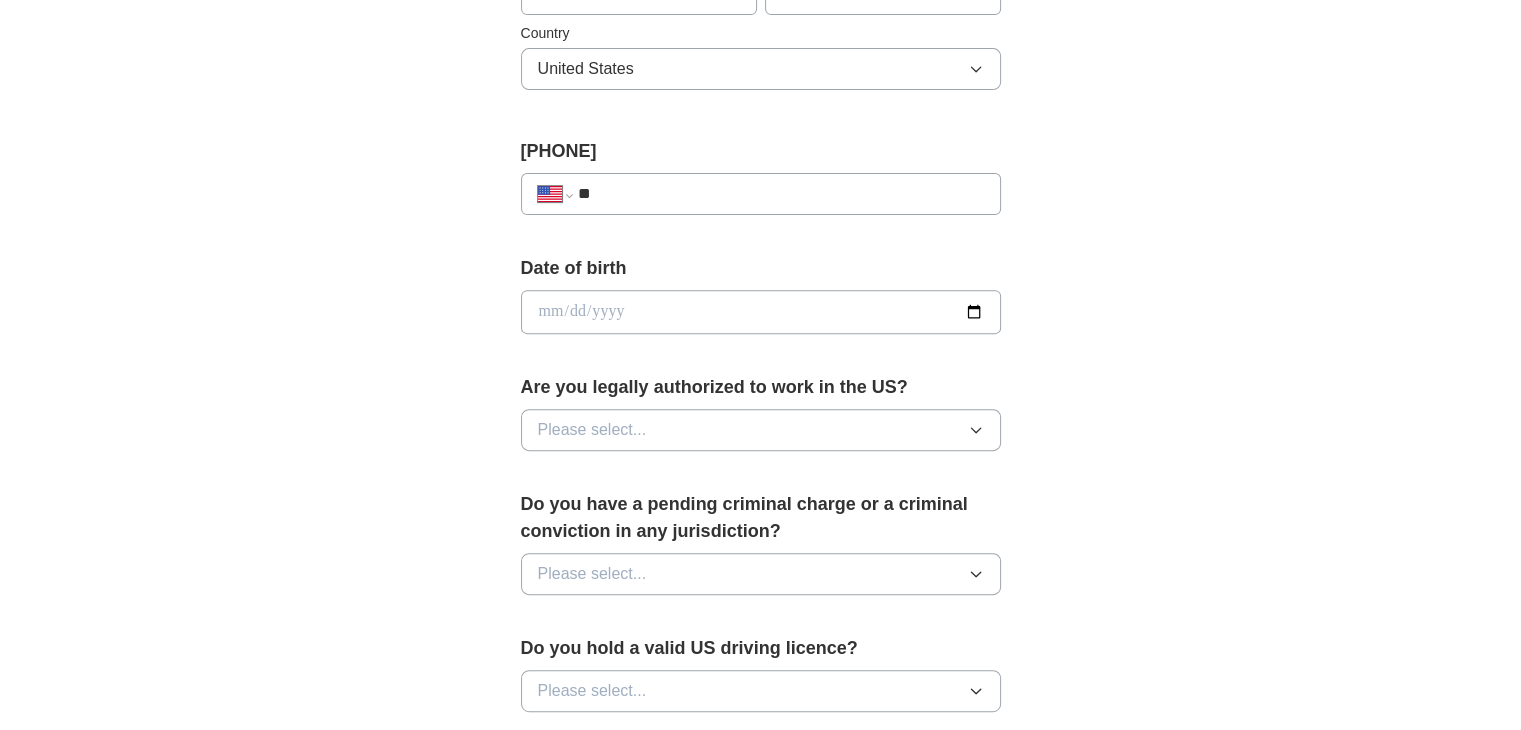 click at bounding box center [761, 312] 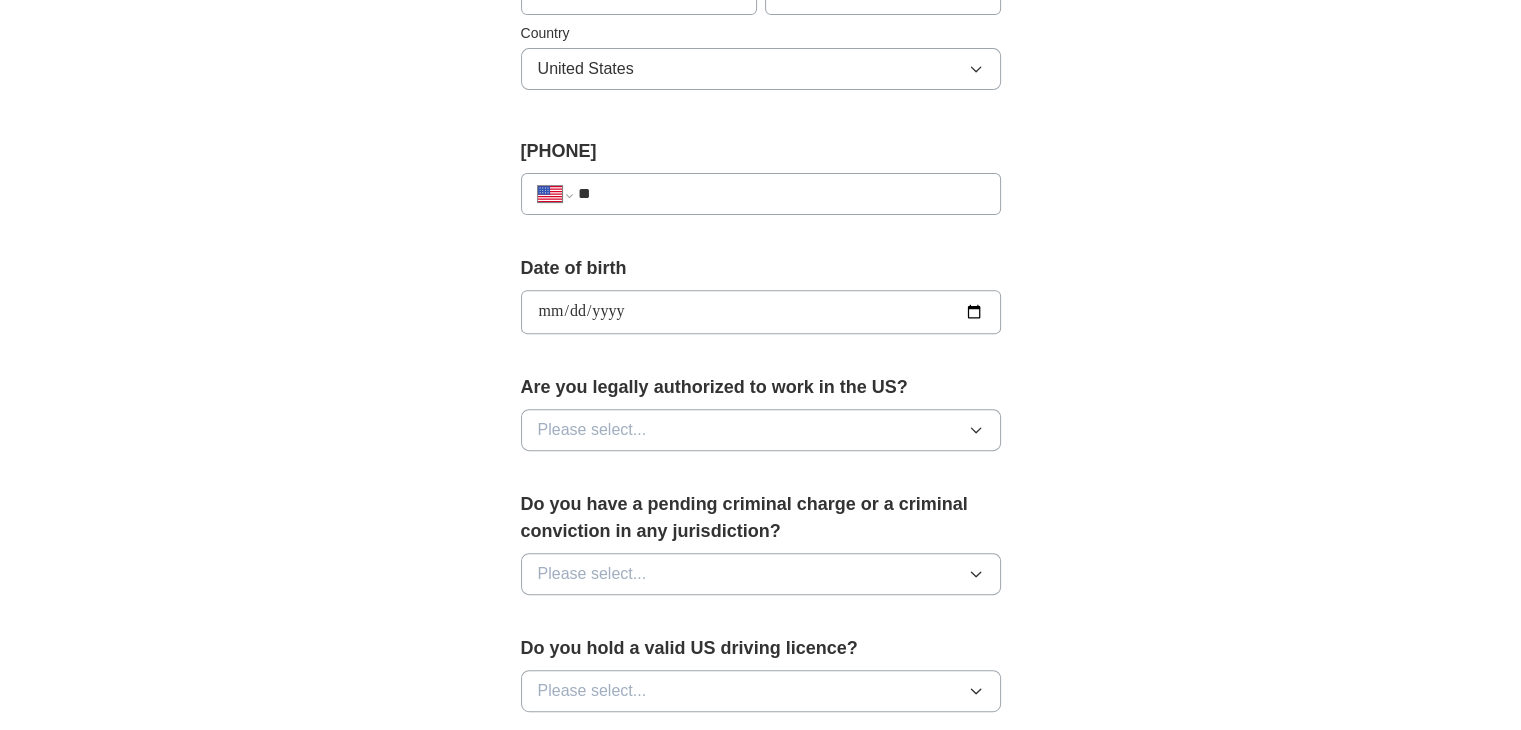 type on "**********" 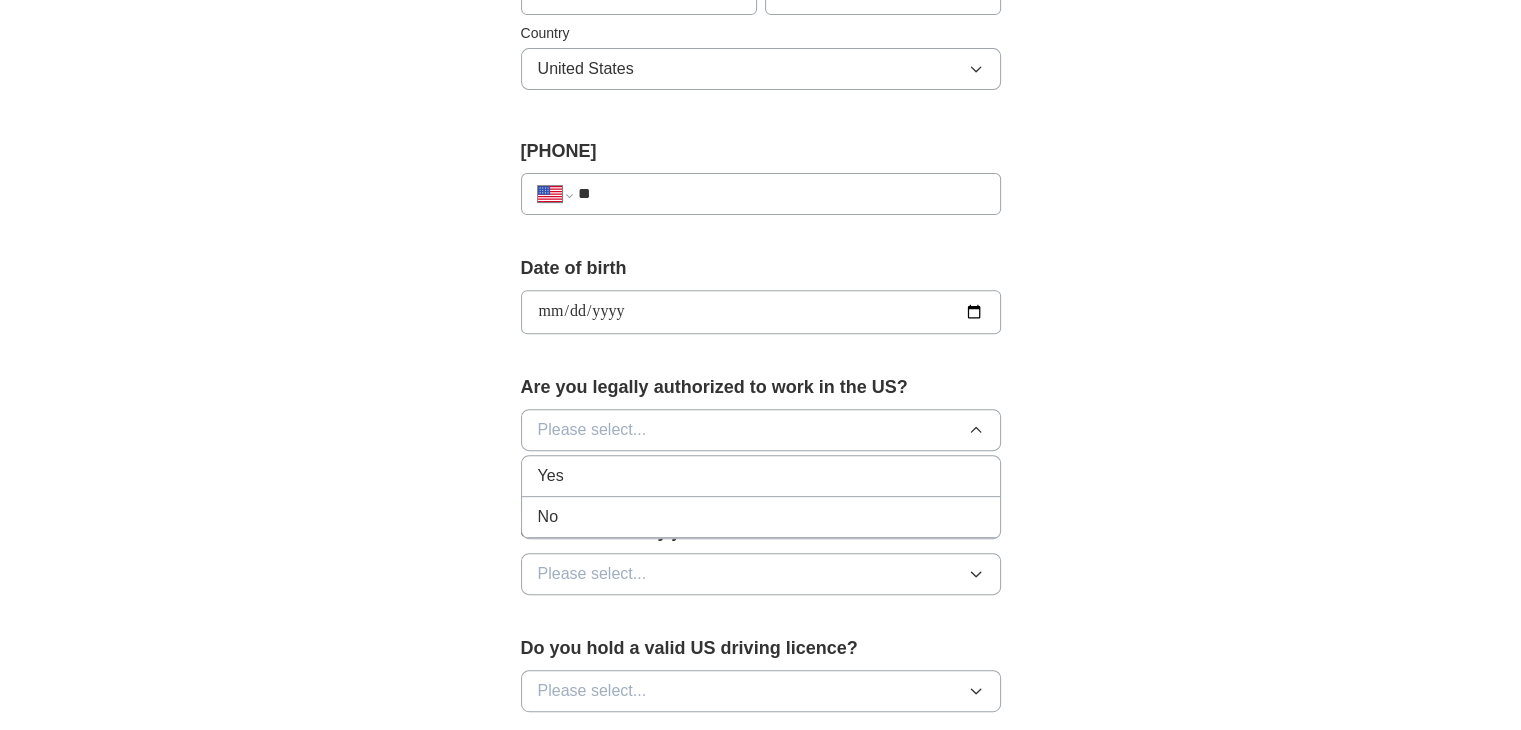 click on "Yes" at bounding box center [761, 476] 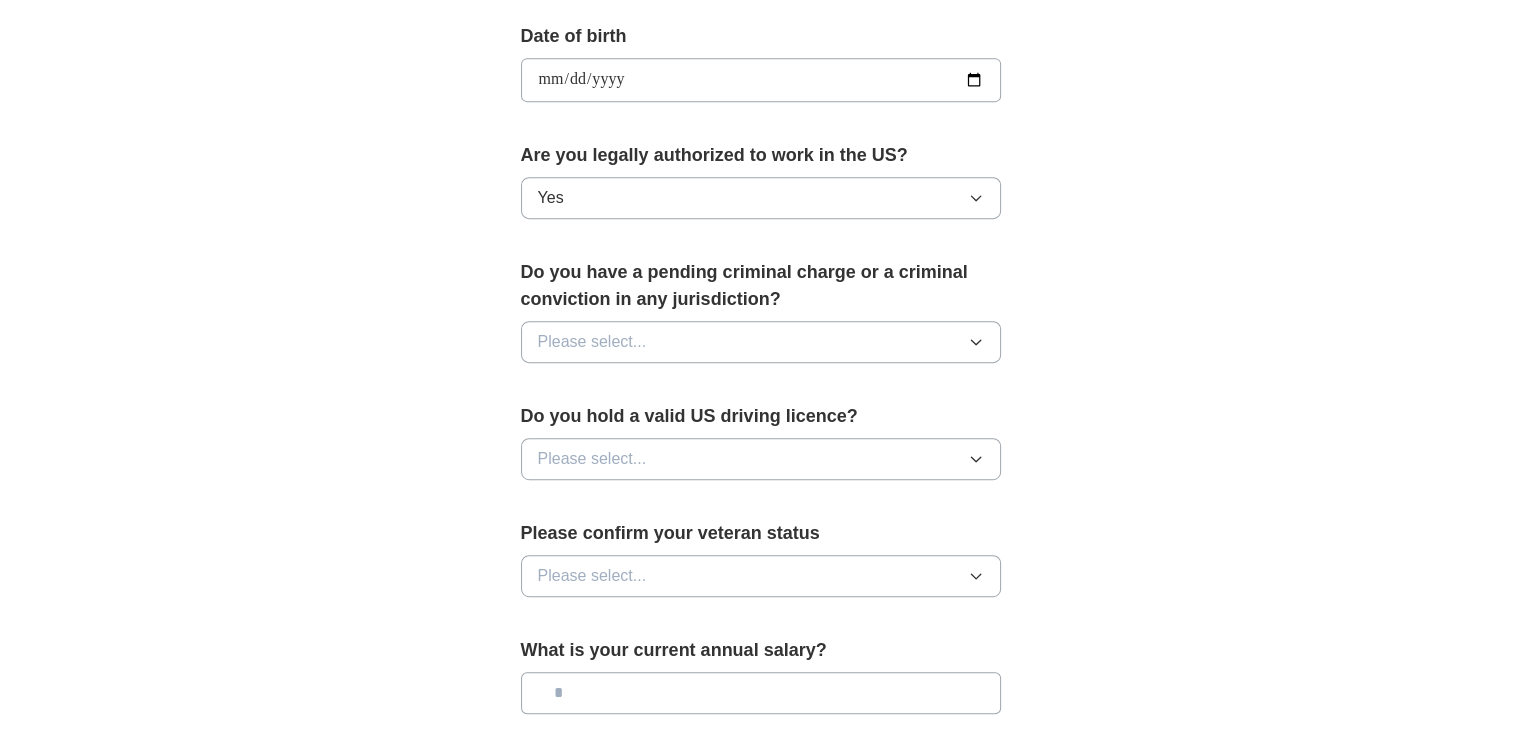 scroll, scrollTop: 912, scrollLeft: 0, axis: vertical 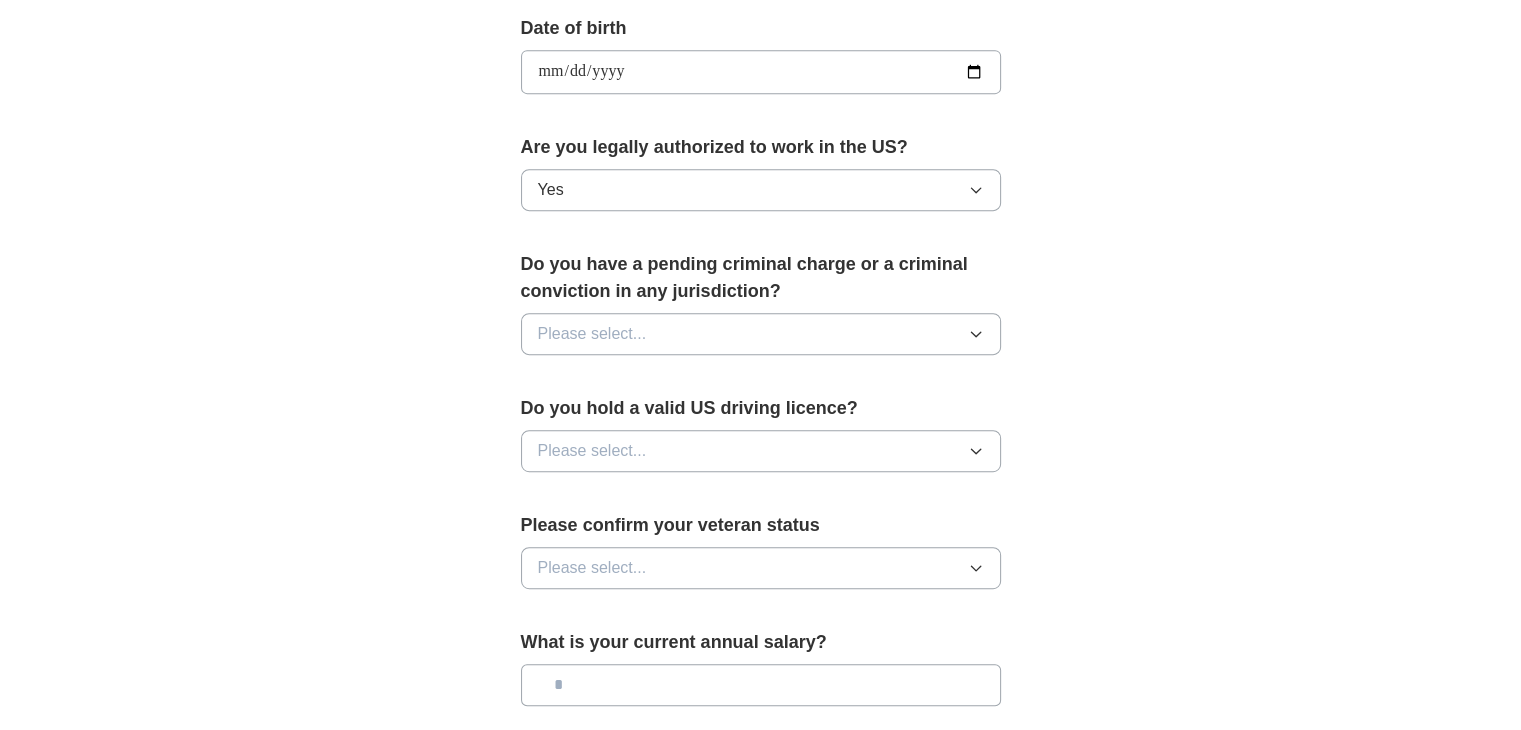 click on "Please select..." at bounding box center [761, 334] 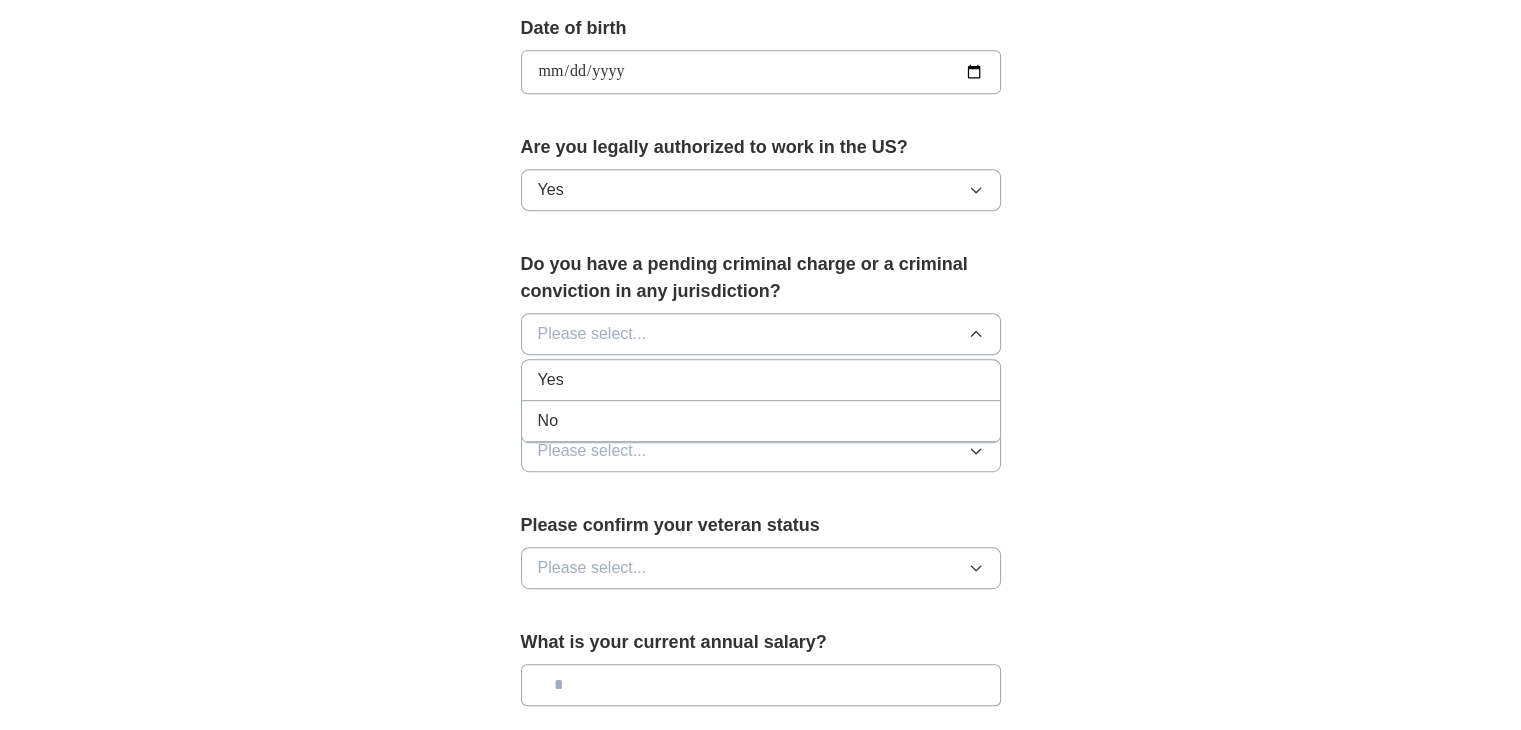 click on "No" at bounding box center [761, 421] 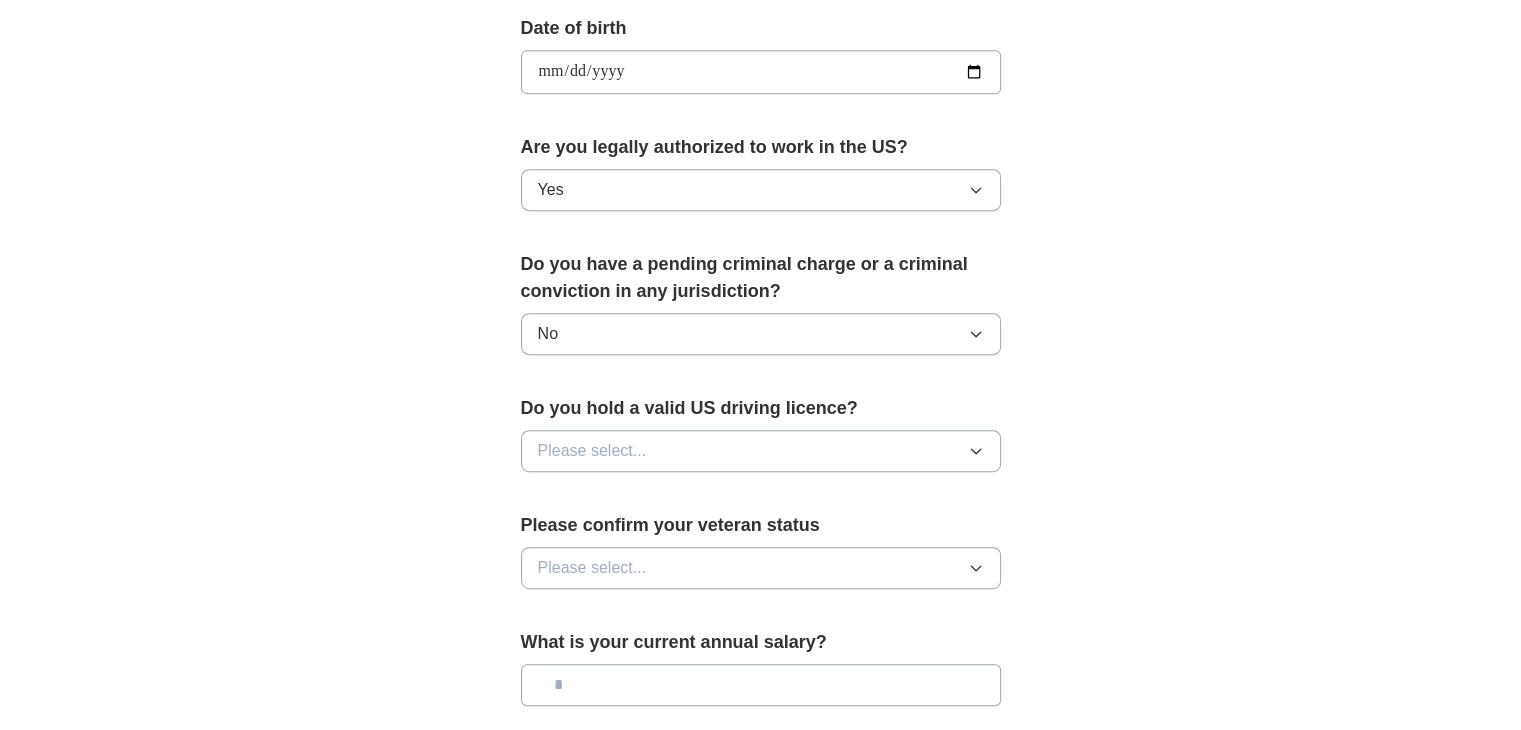 click on "Please select..." at bounding box center [761, 451] 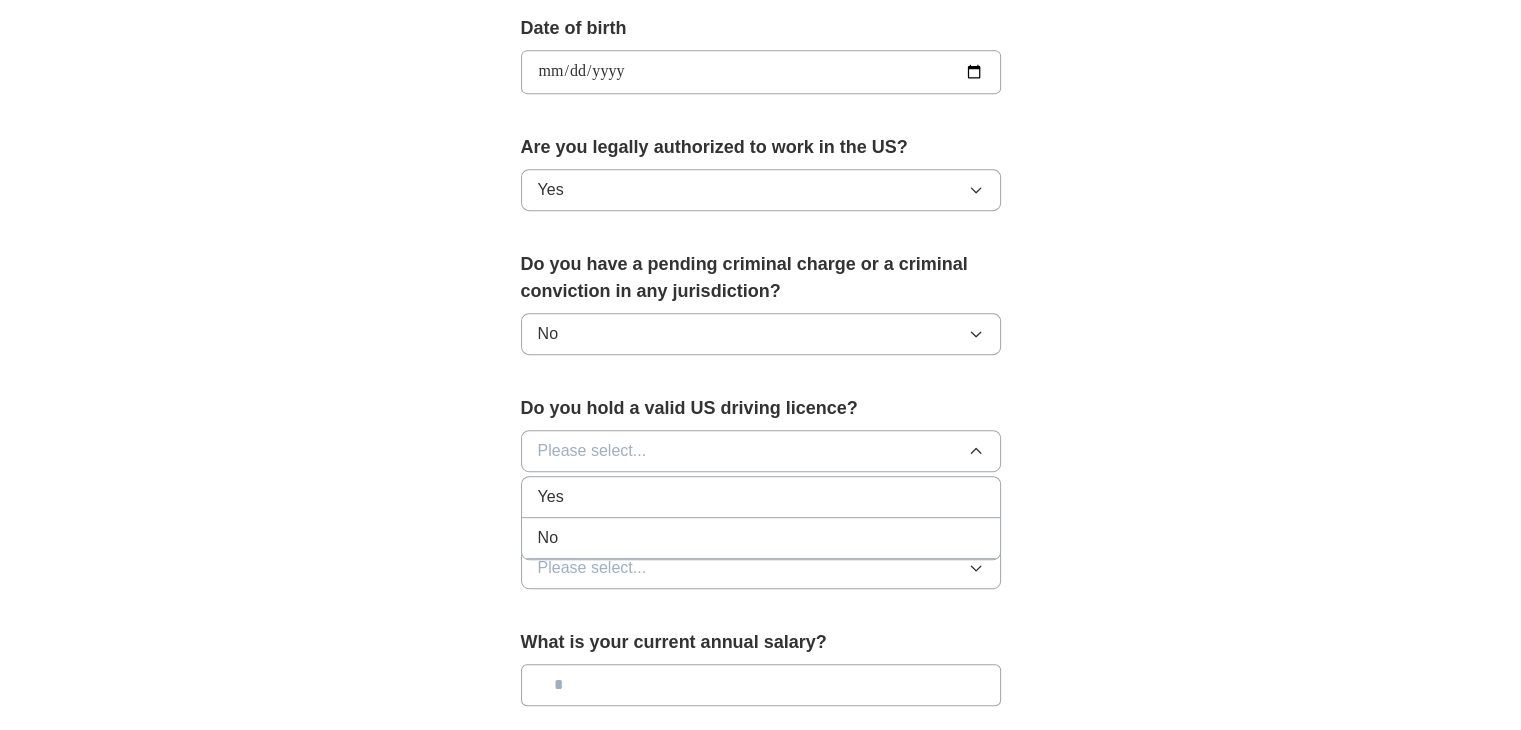 click on "Yes" at bounding box center [761, 497] 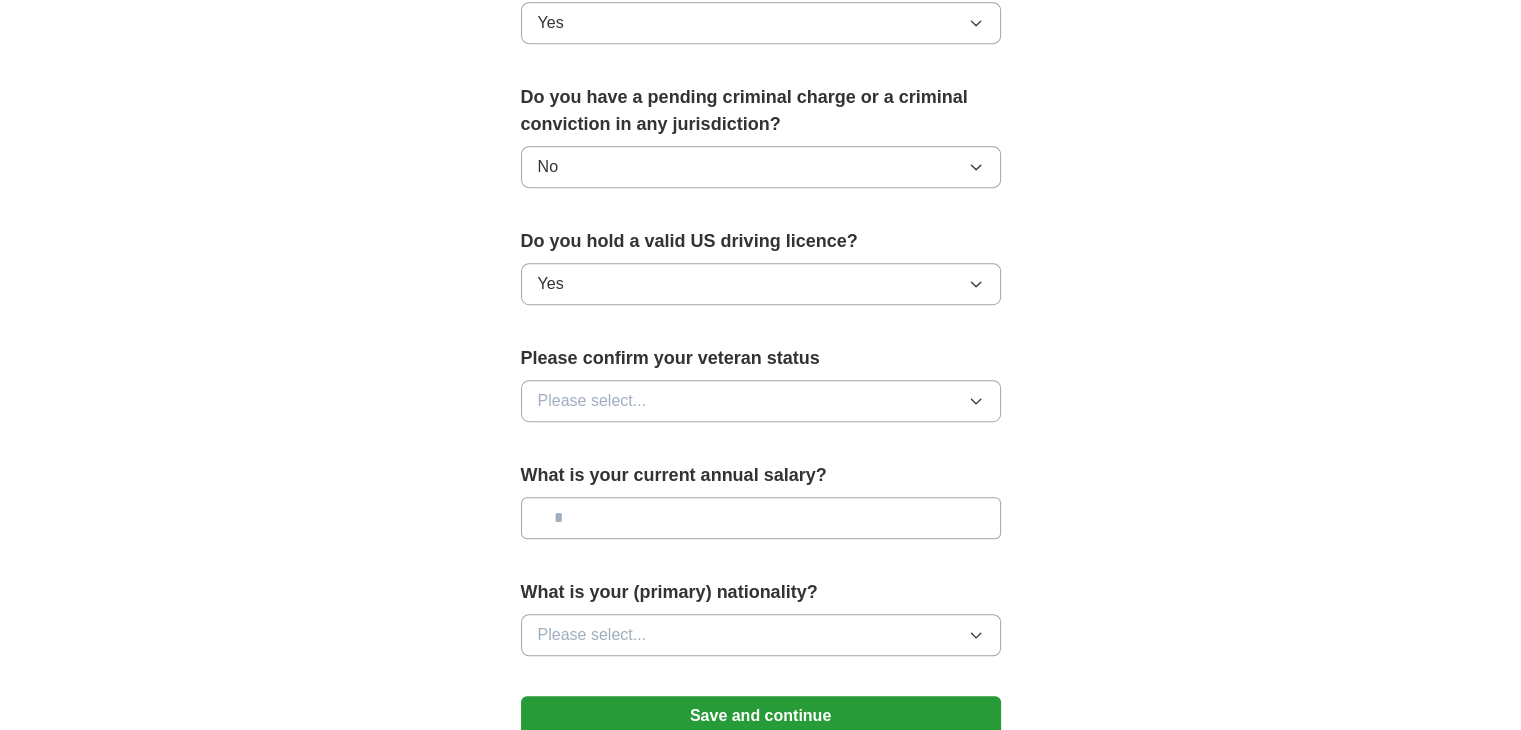 scroll, scrollTop: 1080, scrollLeft: 0, axis: vertical 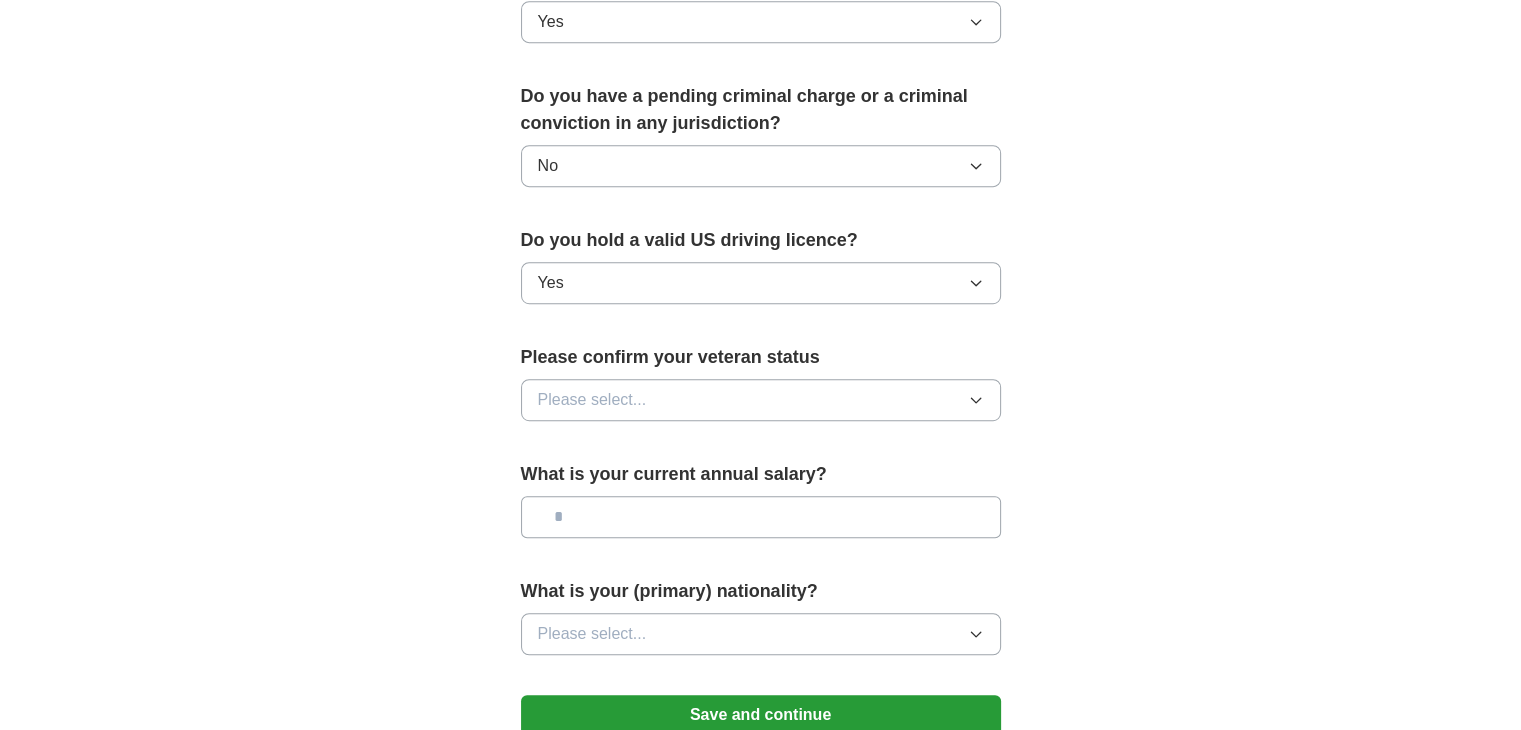 click on "Please select..." at bounding box center [761, 400] 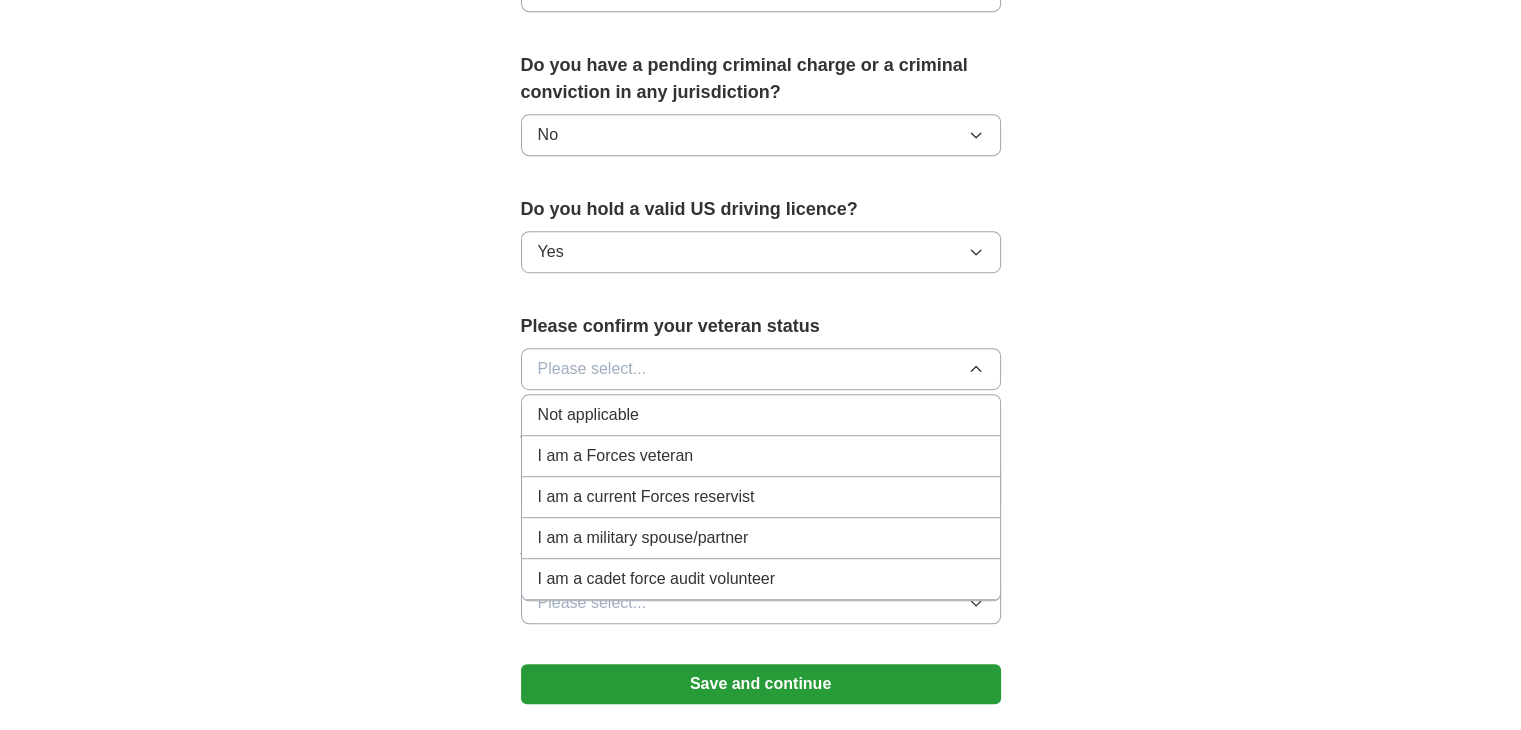scroll, scrollTop: 1112, scrollLeft: 0, axis: vertical 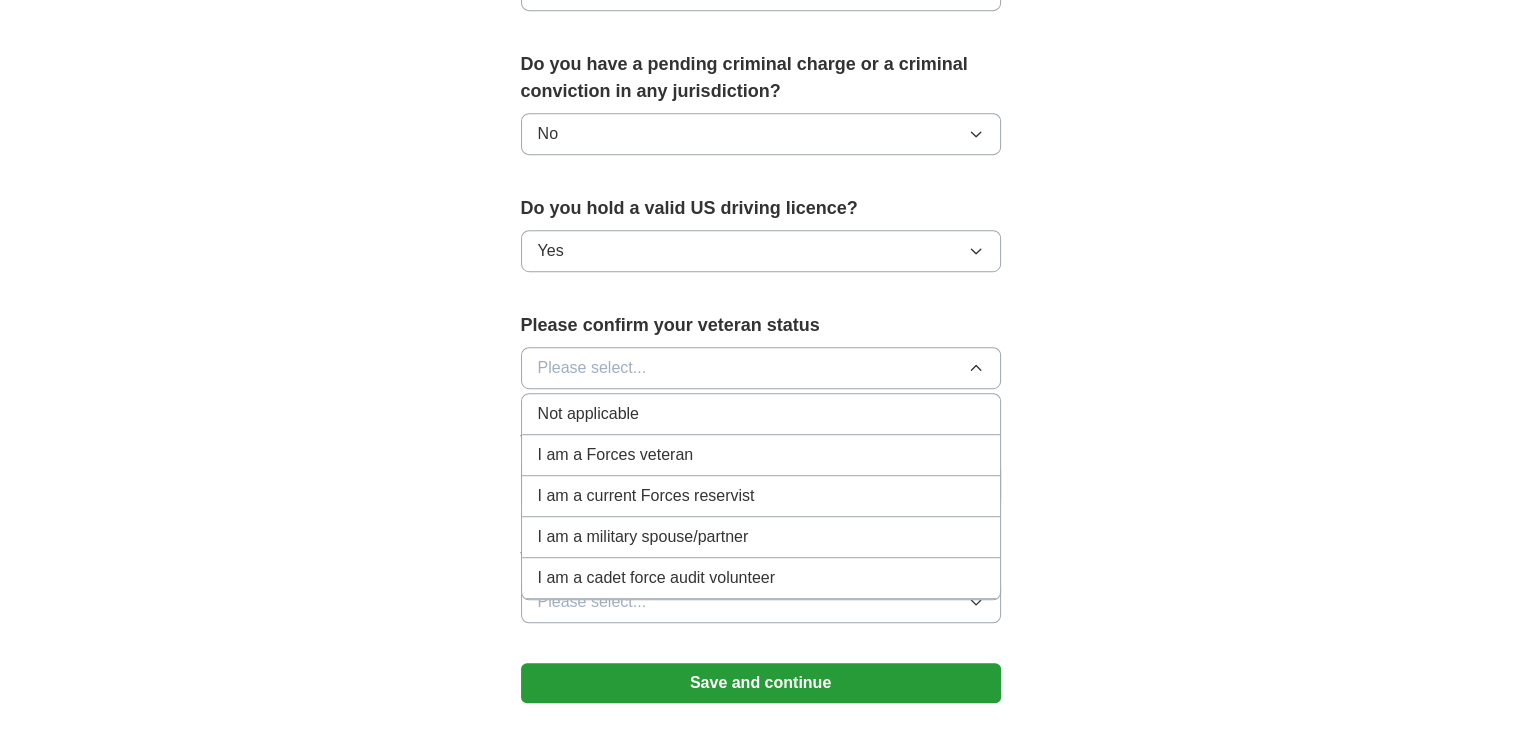 click on "Not applicable" at bounding box center (761, 414) 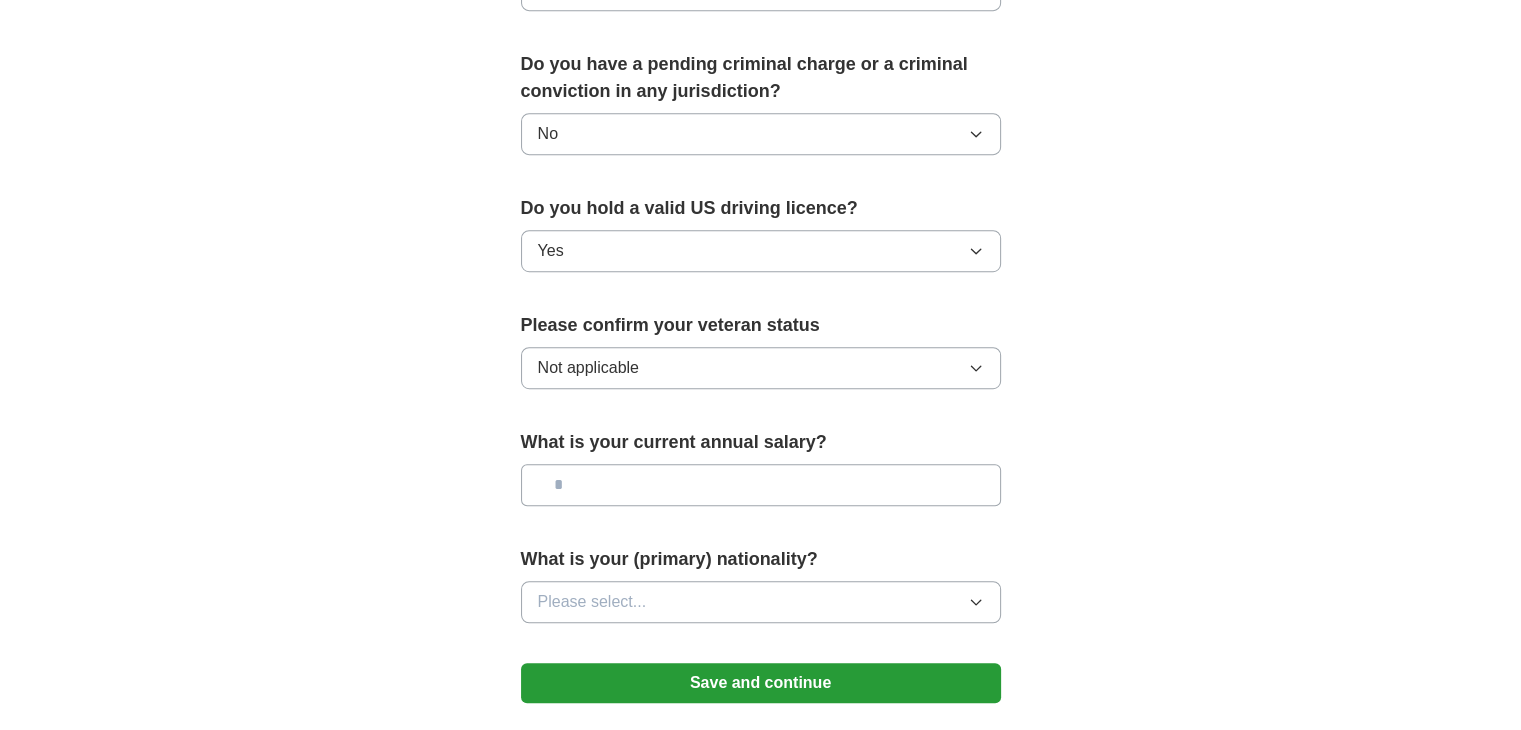 click at bounding box center (761, 485) 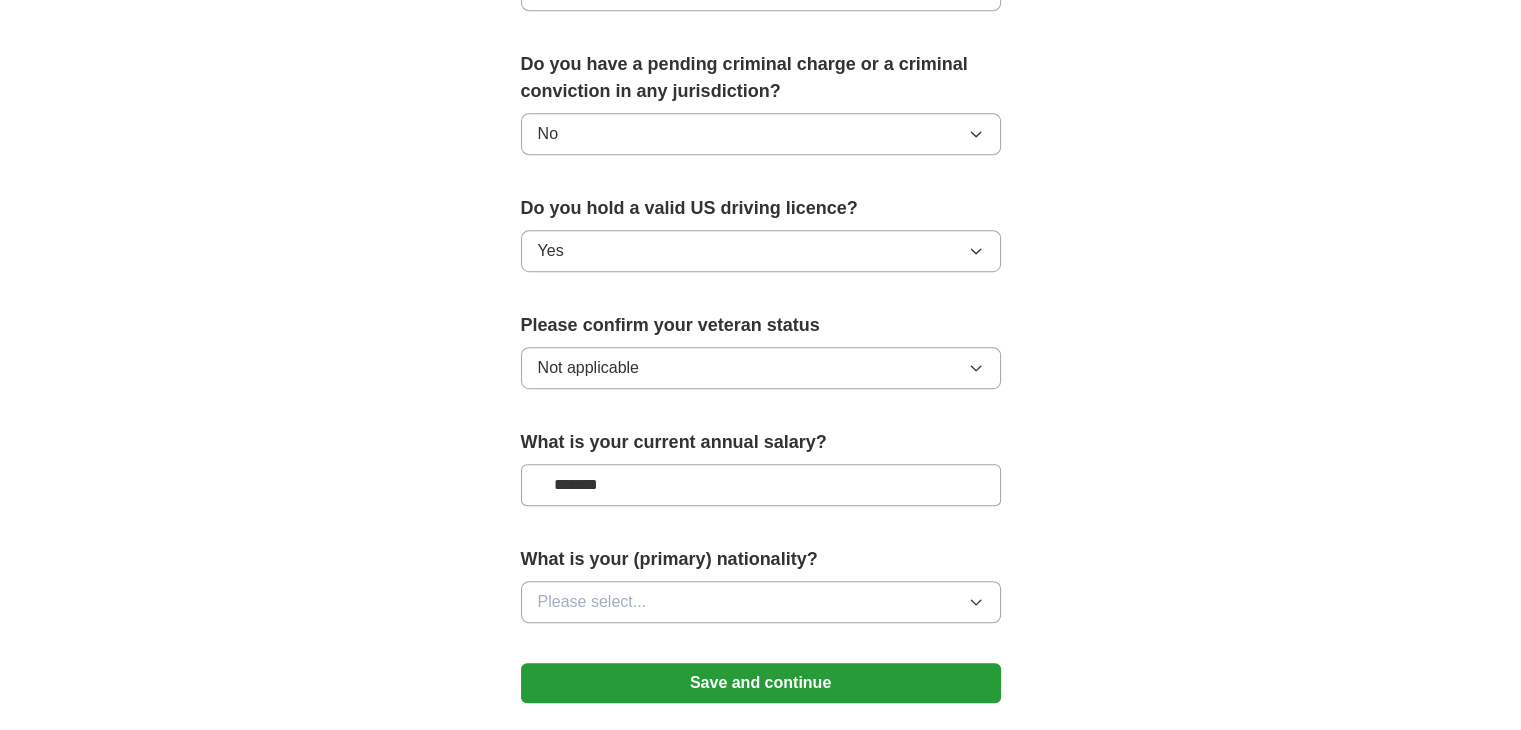 scroll, scrollTop: 1188, scrollLeft: 0, axis: vertical 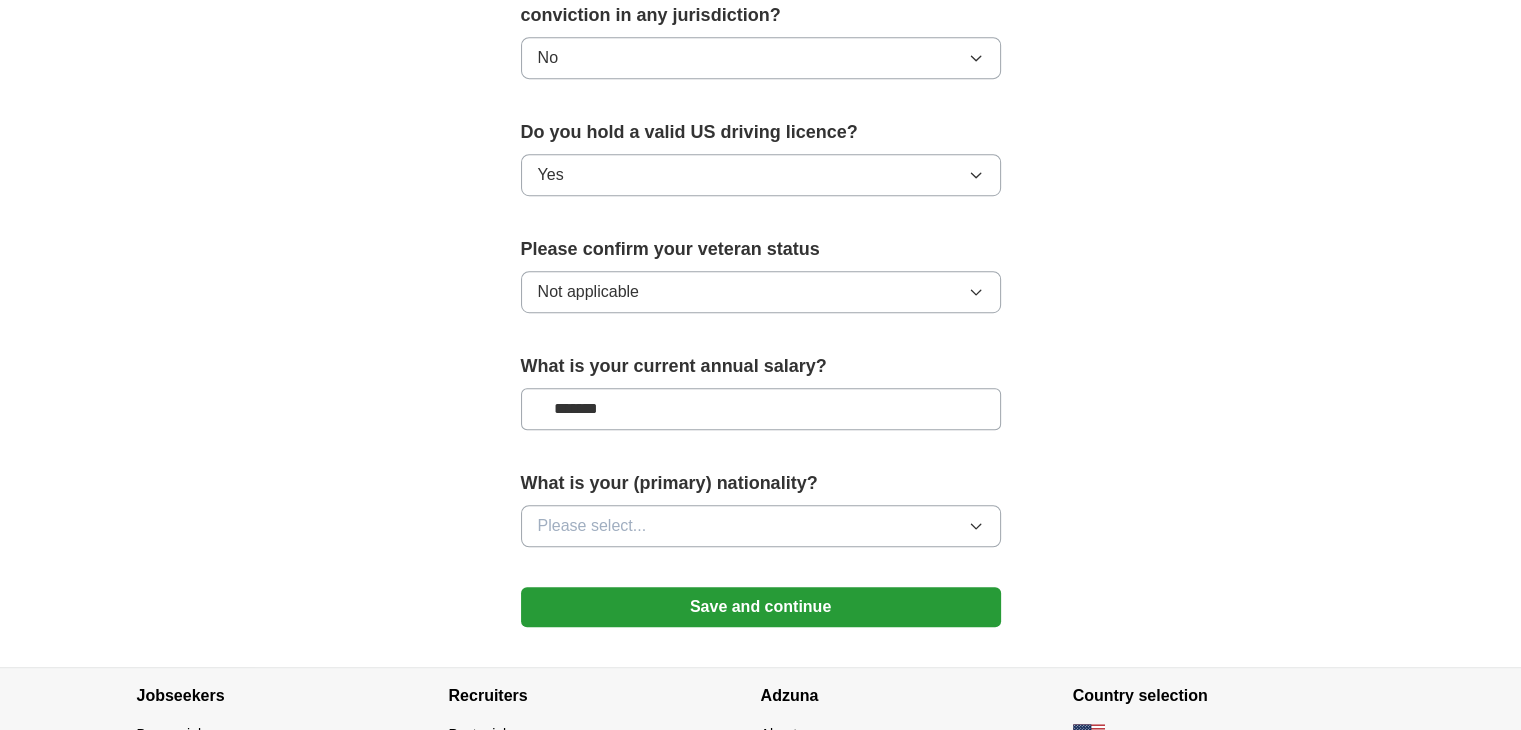 type on "*******" 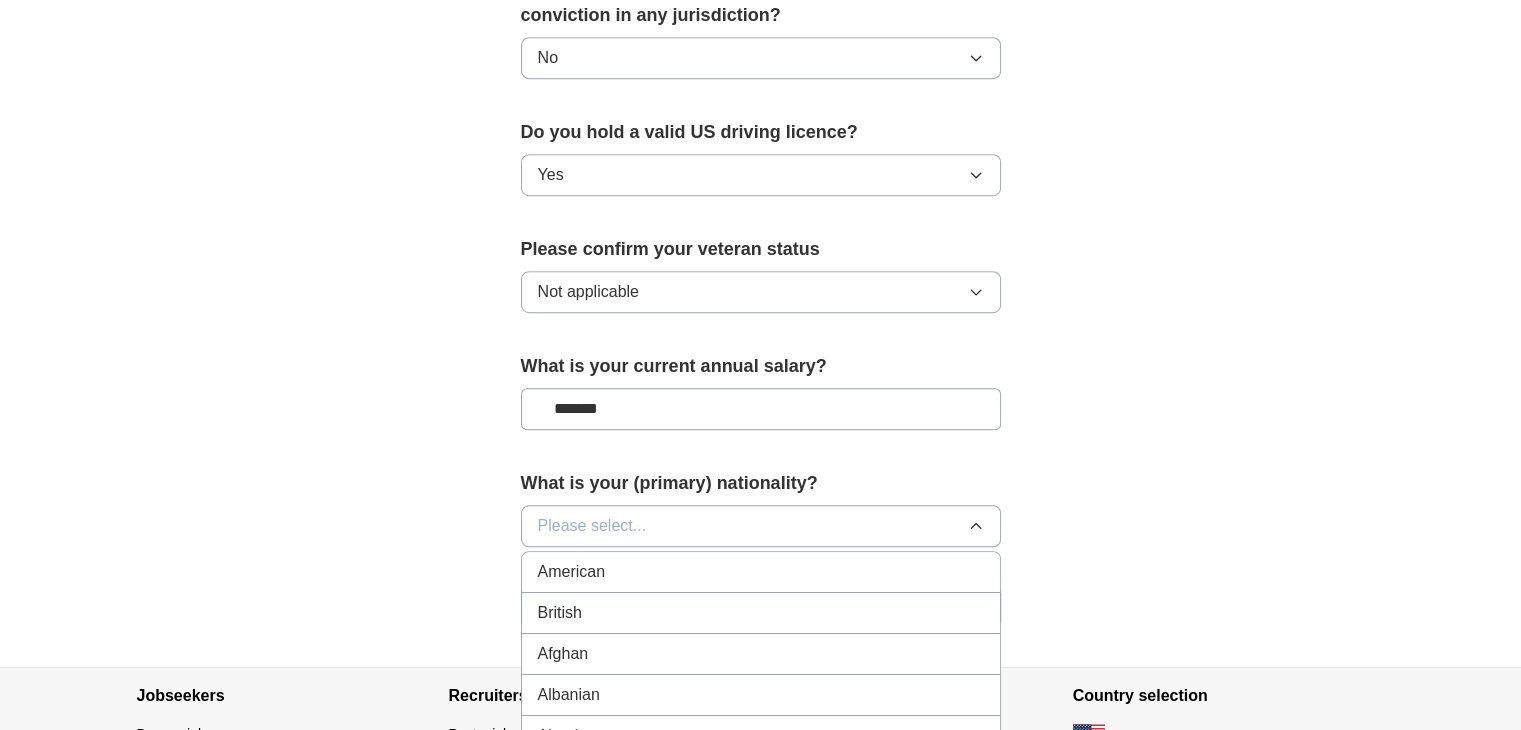 click on "Please select..." at bounding box center (592, 526) 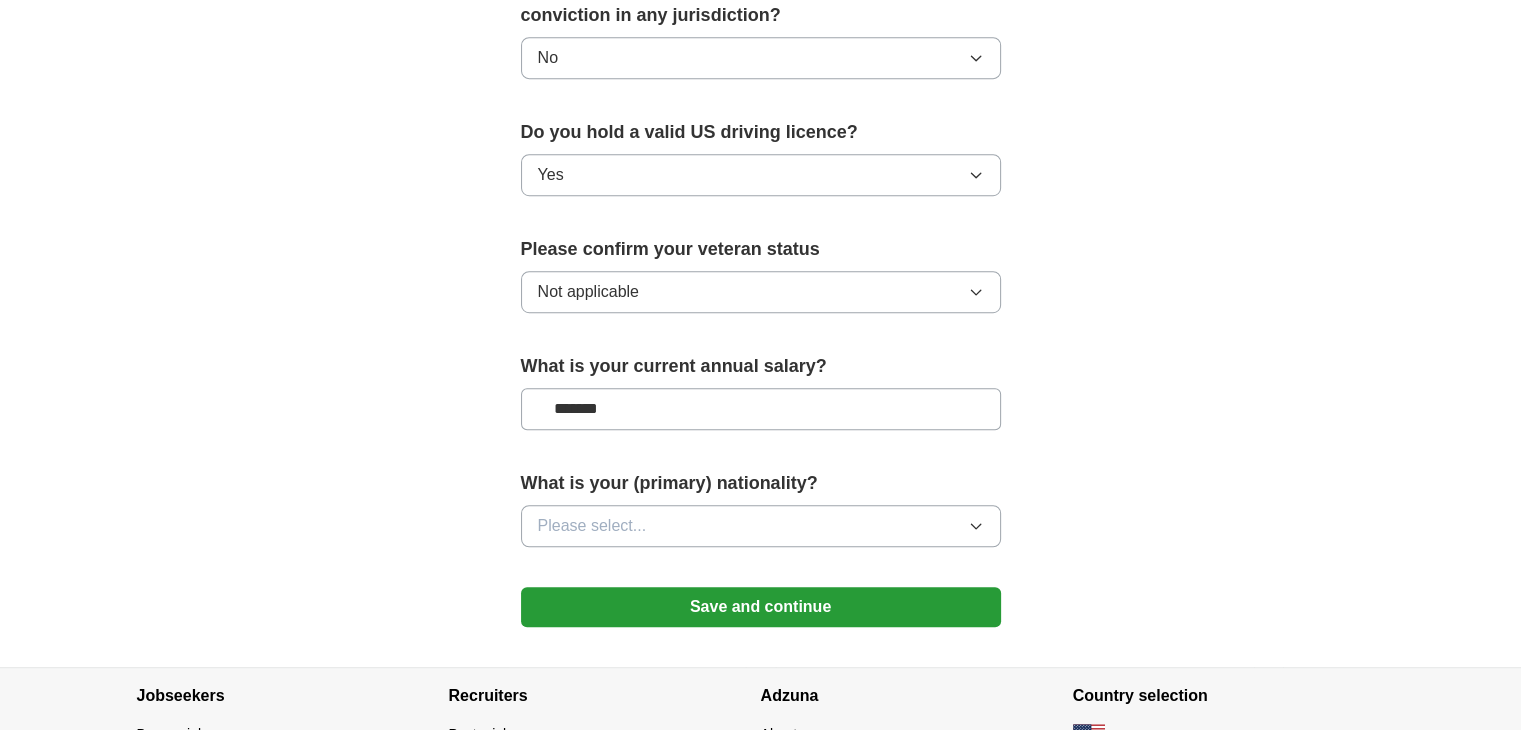 click on "Please select..." at bounding box center (592, 526) 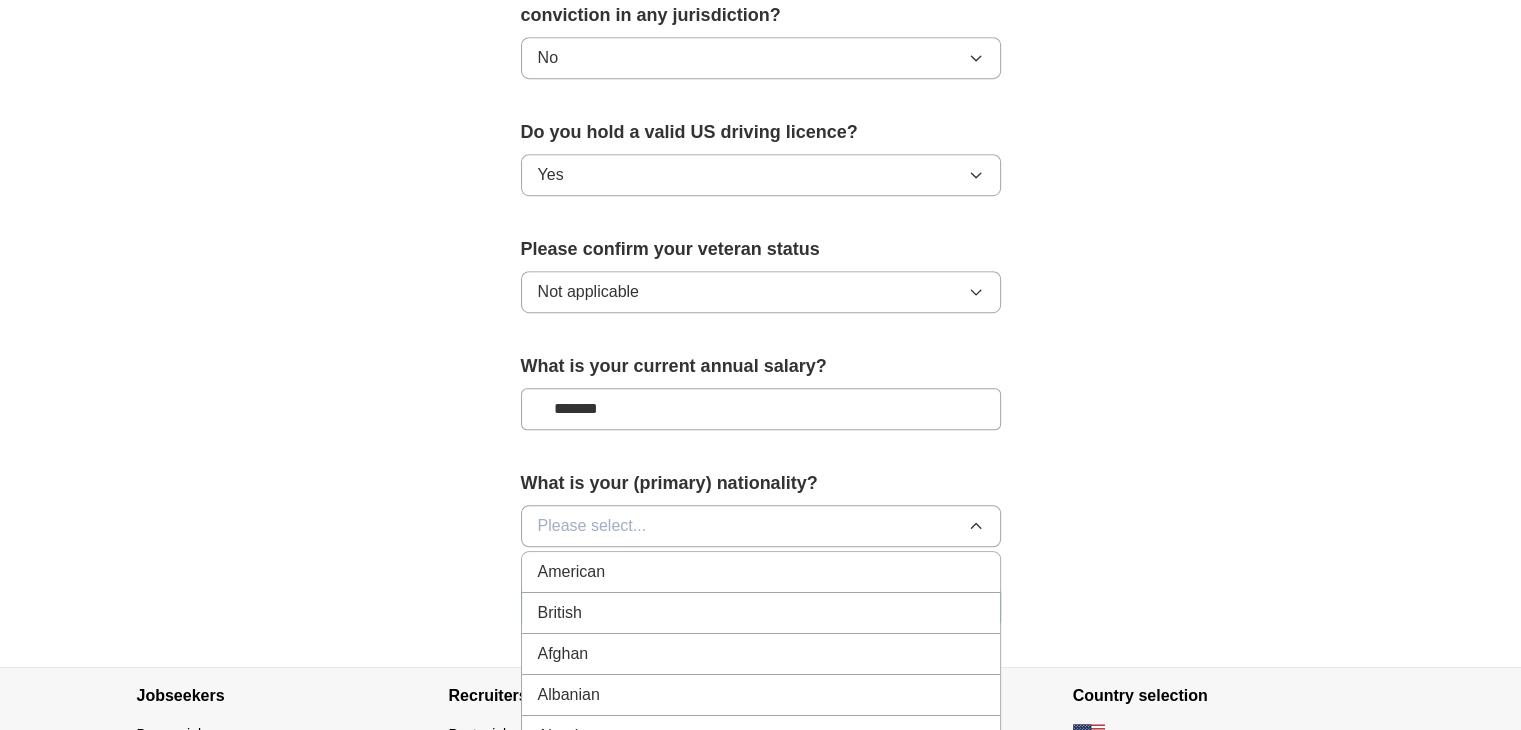 scroll, scrollTop: 1404, scrollLeft: 0, axis: vertical 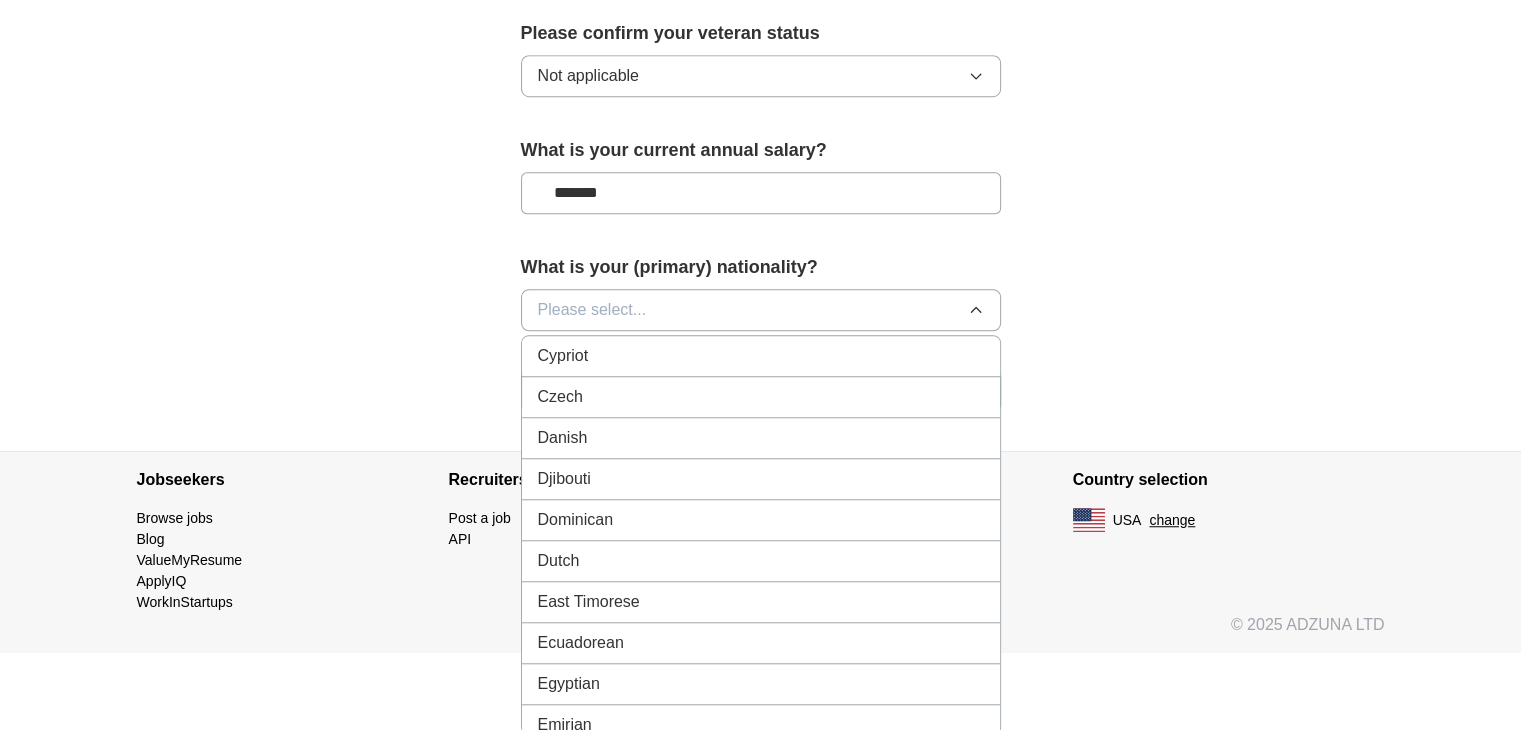 type 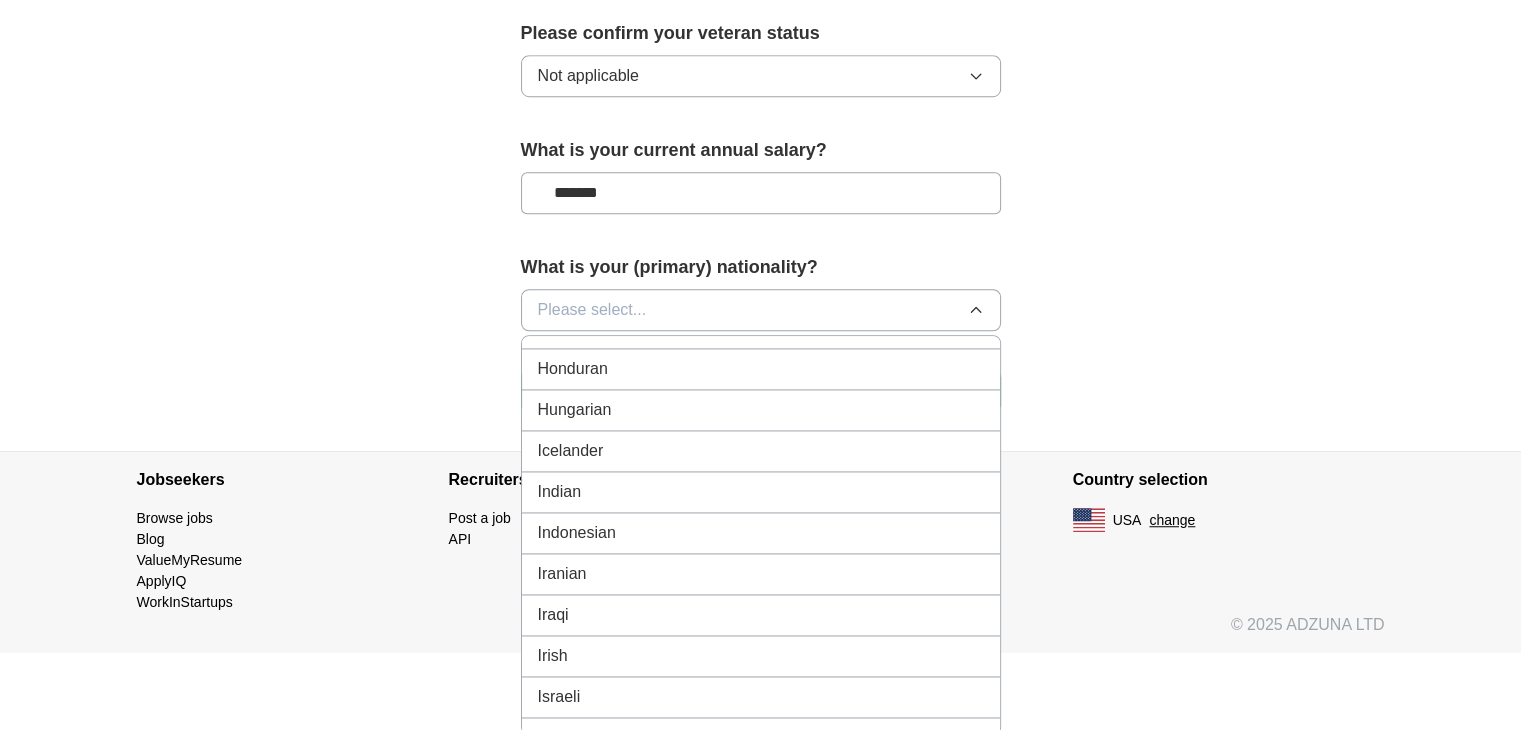 scroll, scrollTop: 3143, scrollLeft: 0, axis: vertical 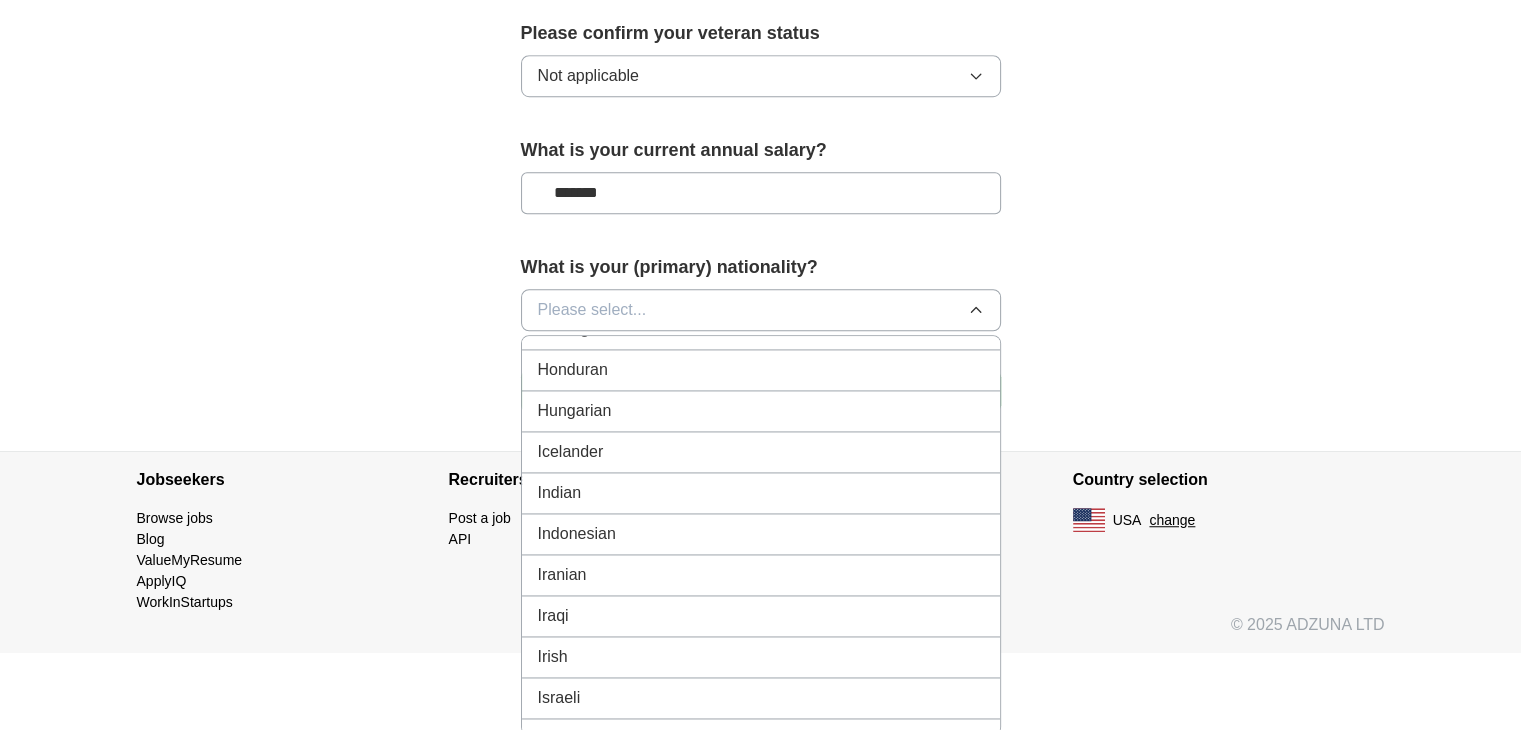 click on "Indian" at bounding box center (761, 493) 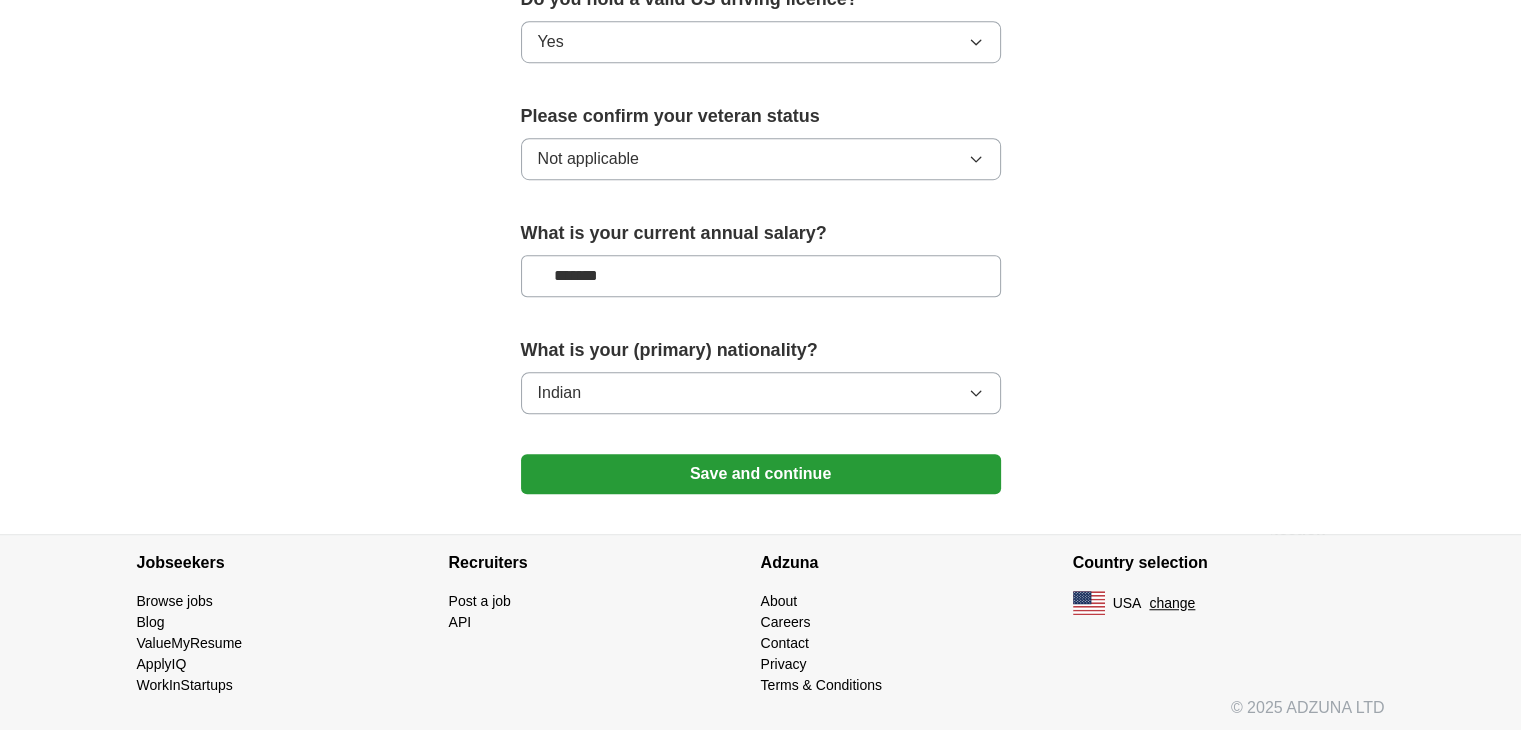 click on "Save and continue" at bounding box center (761, 474) 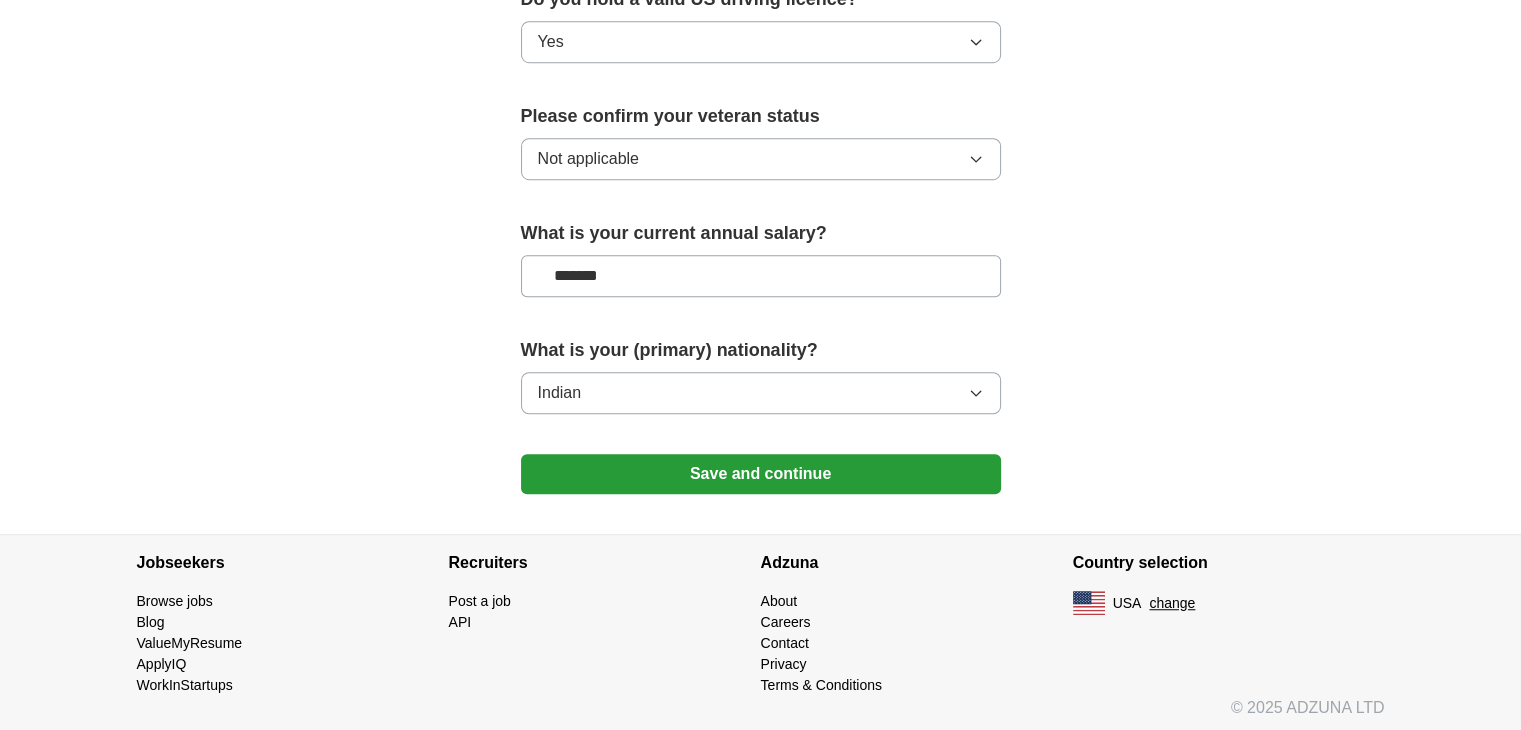 click on "Save and continue" at bounding box center (761, 474) 